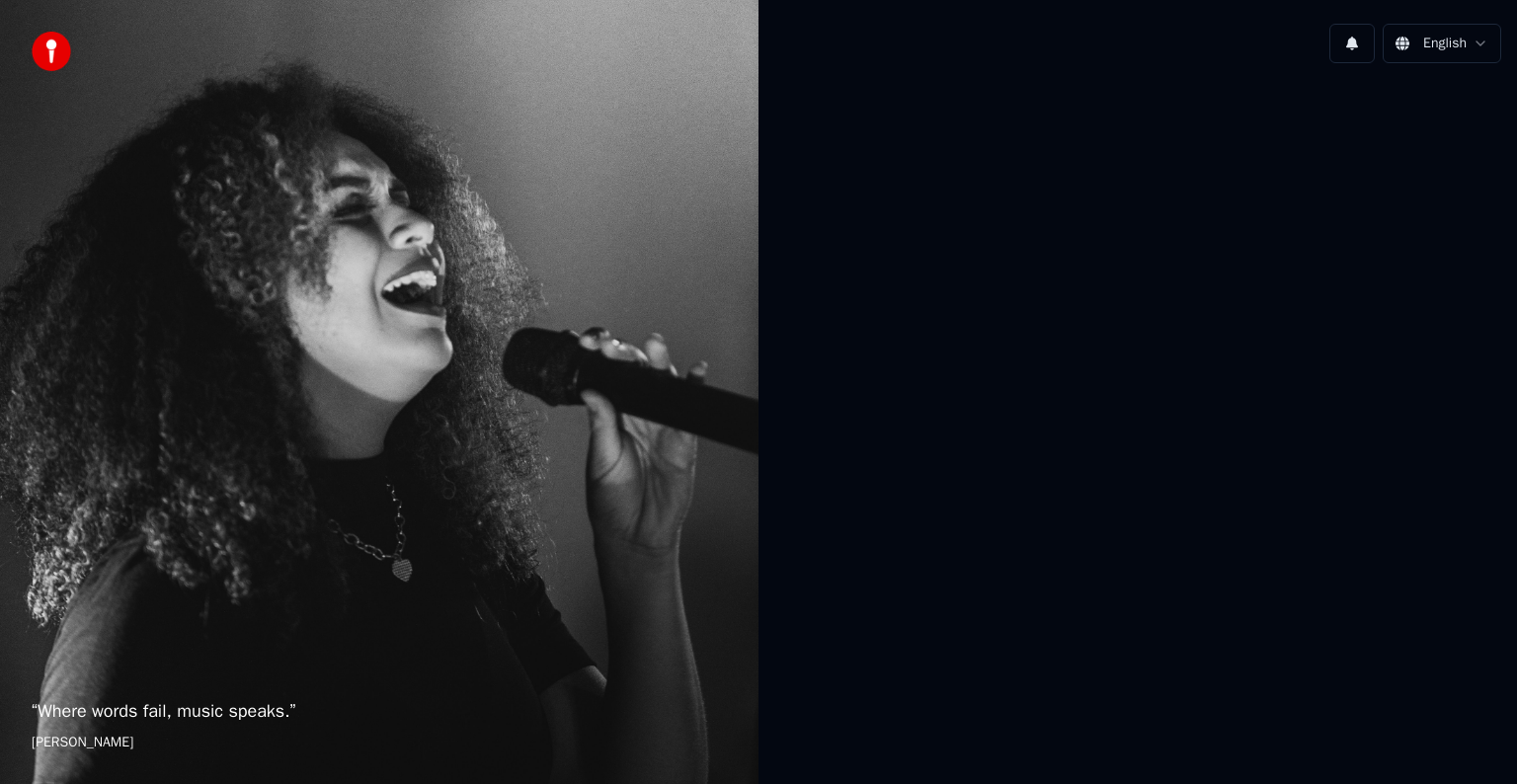 scroll, scrollTop: 0, scrollLeft: 0, axis: both 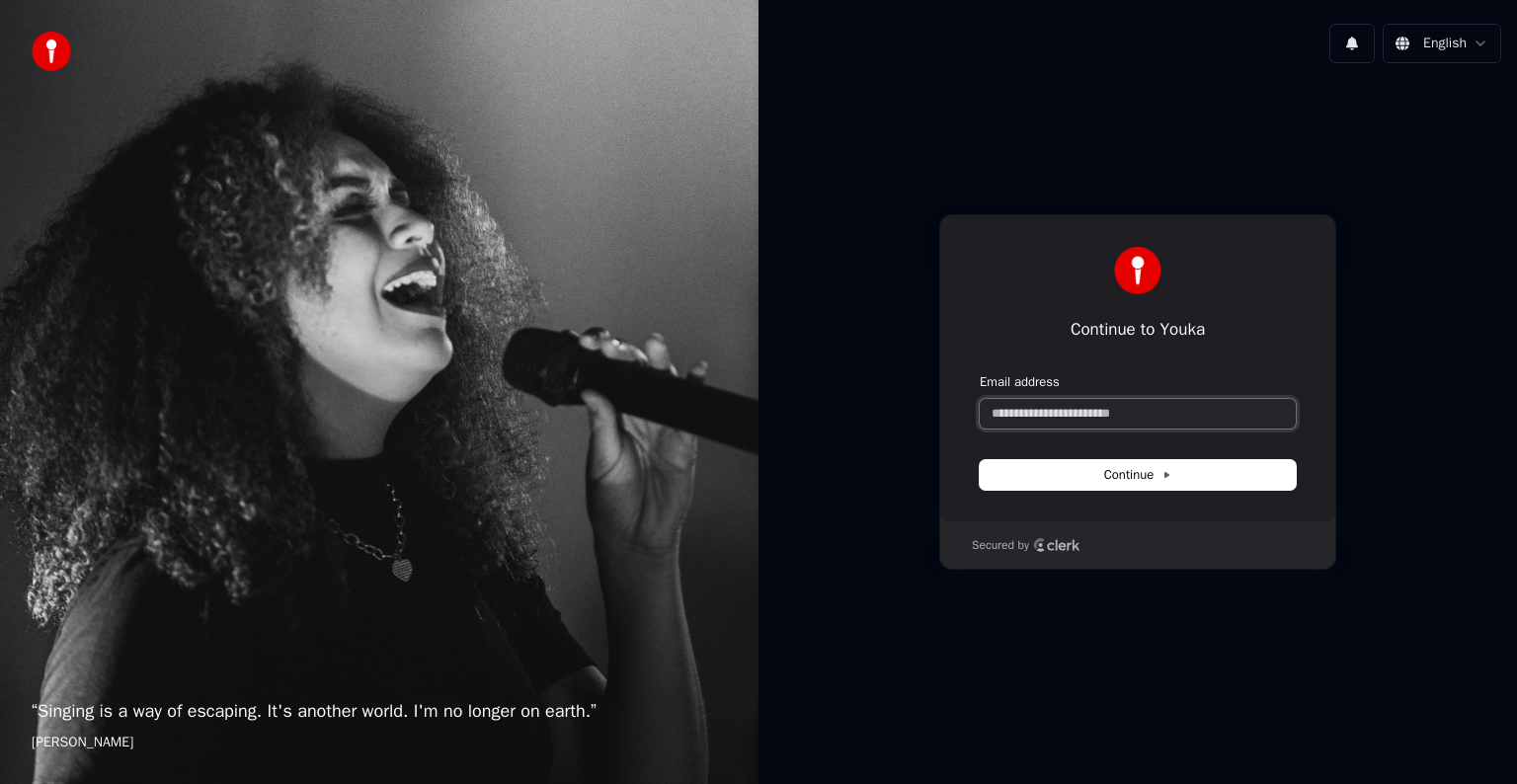 click on "Email address" at bounding box center [1138, 414] 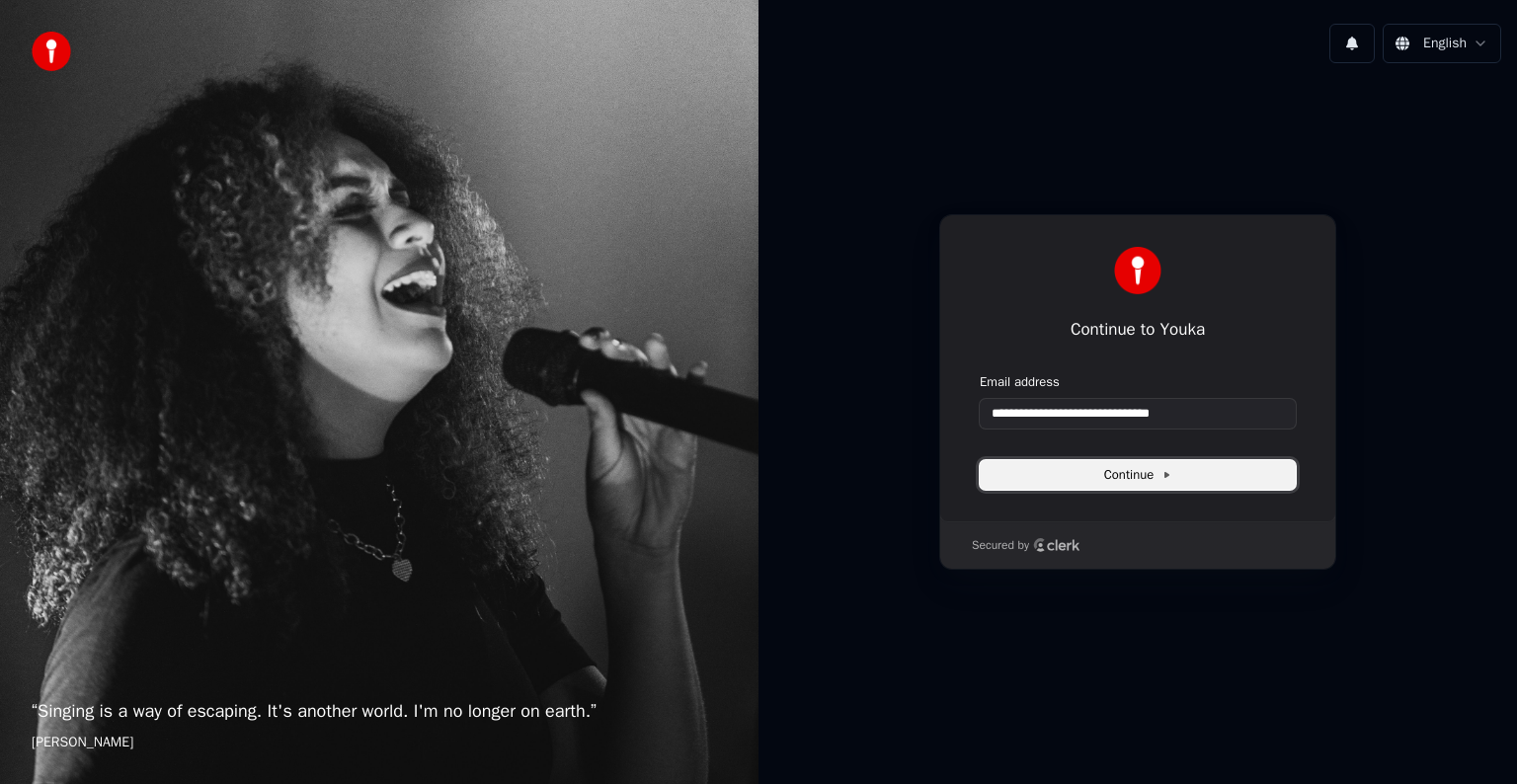 click on "Continue" at bounding box center (1138, 475) 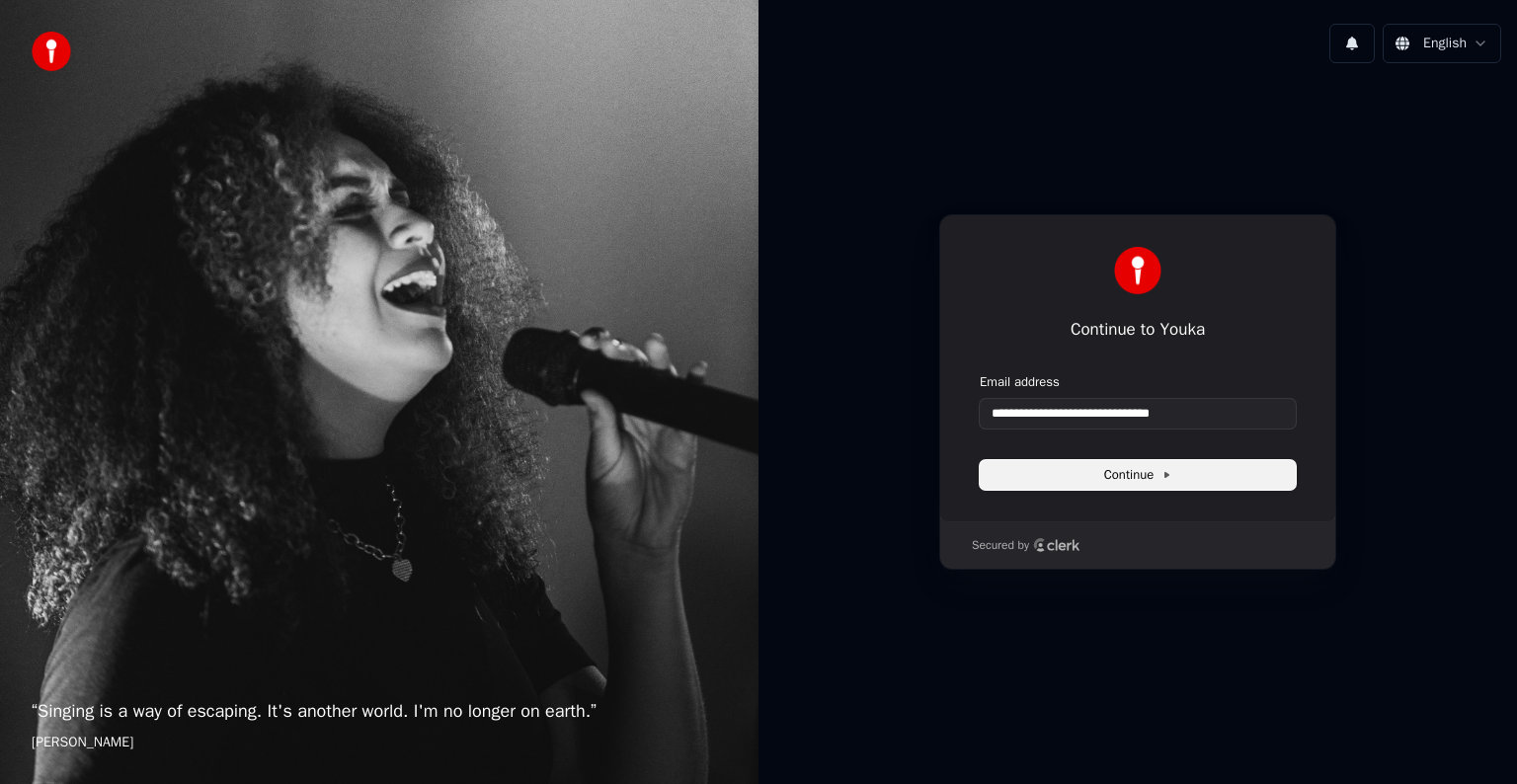 type on "**********" 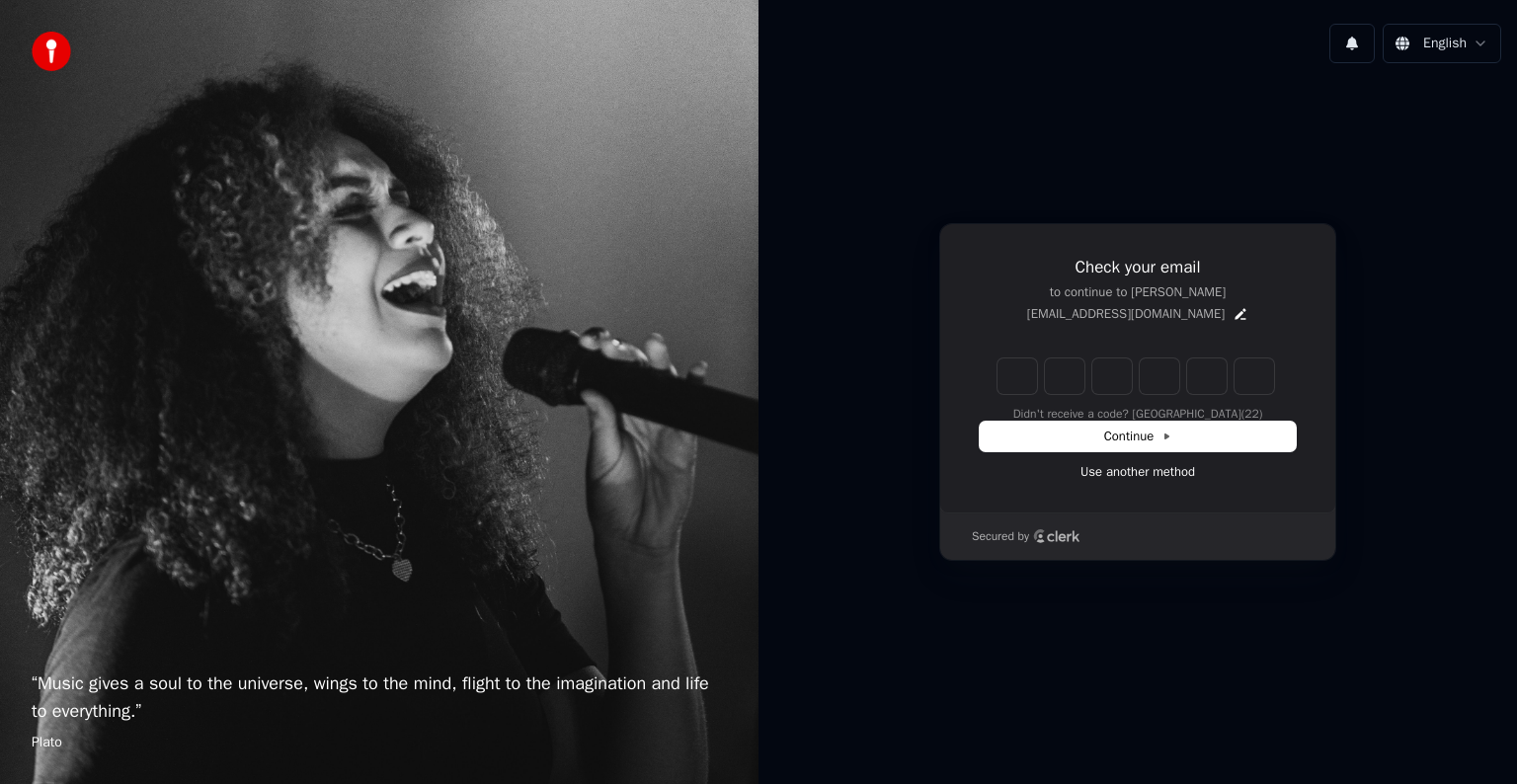 type on "*" 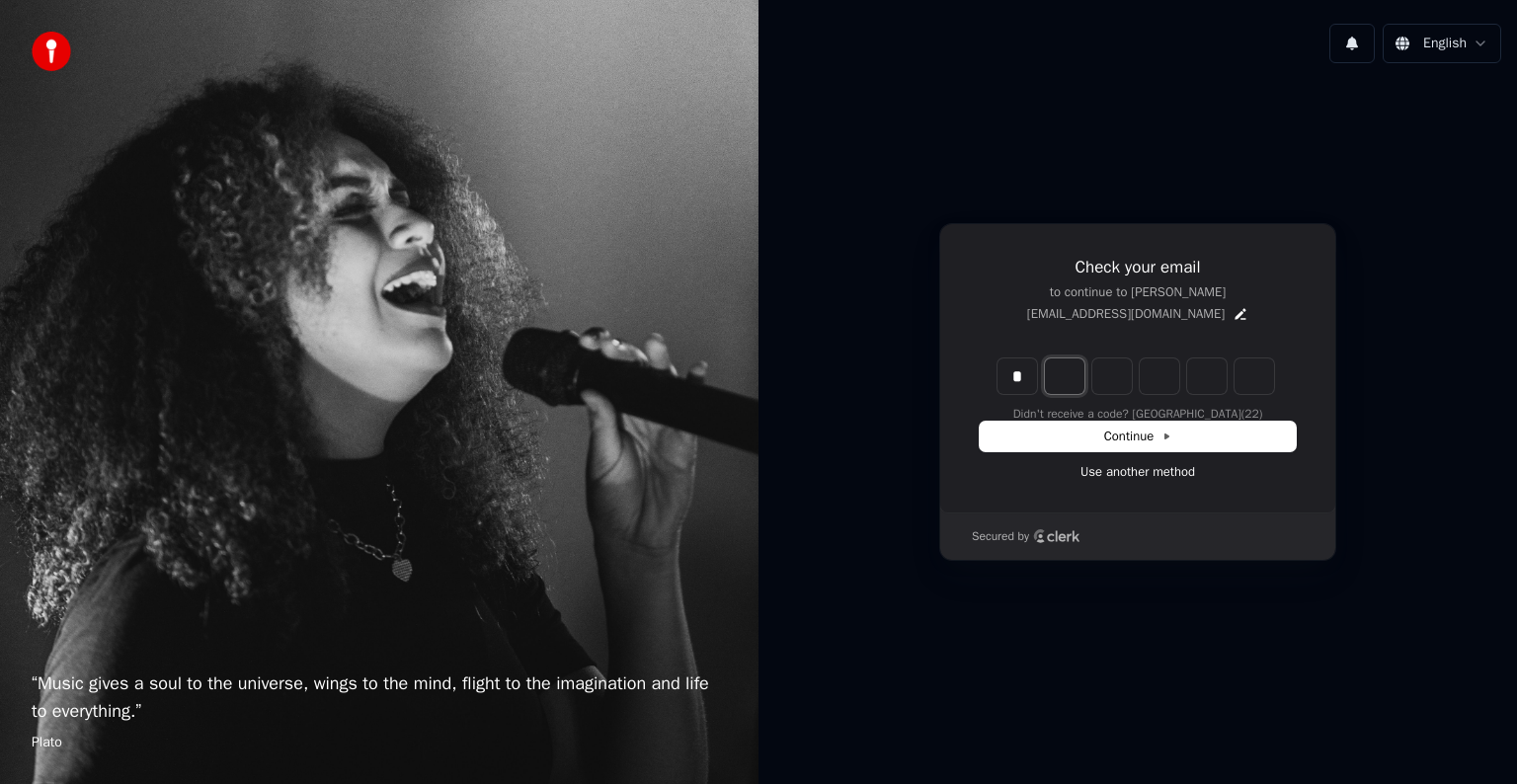 type on "*" 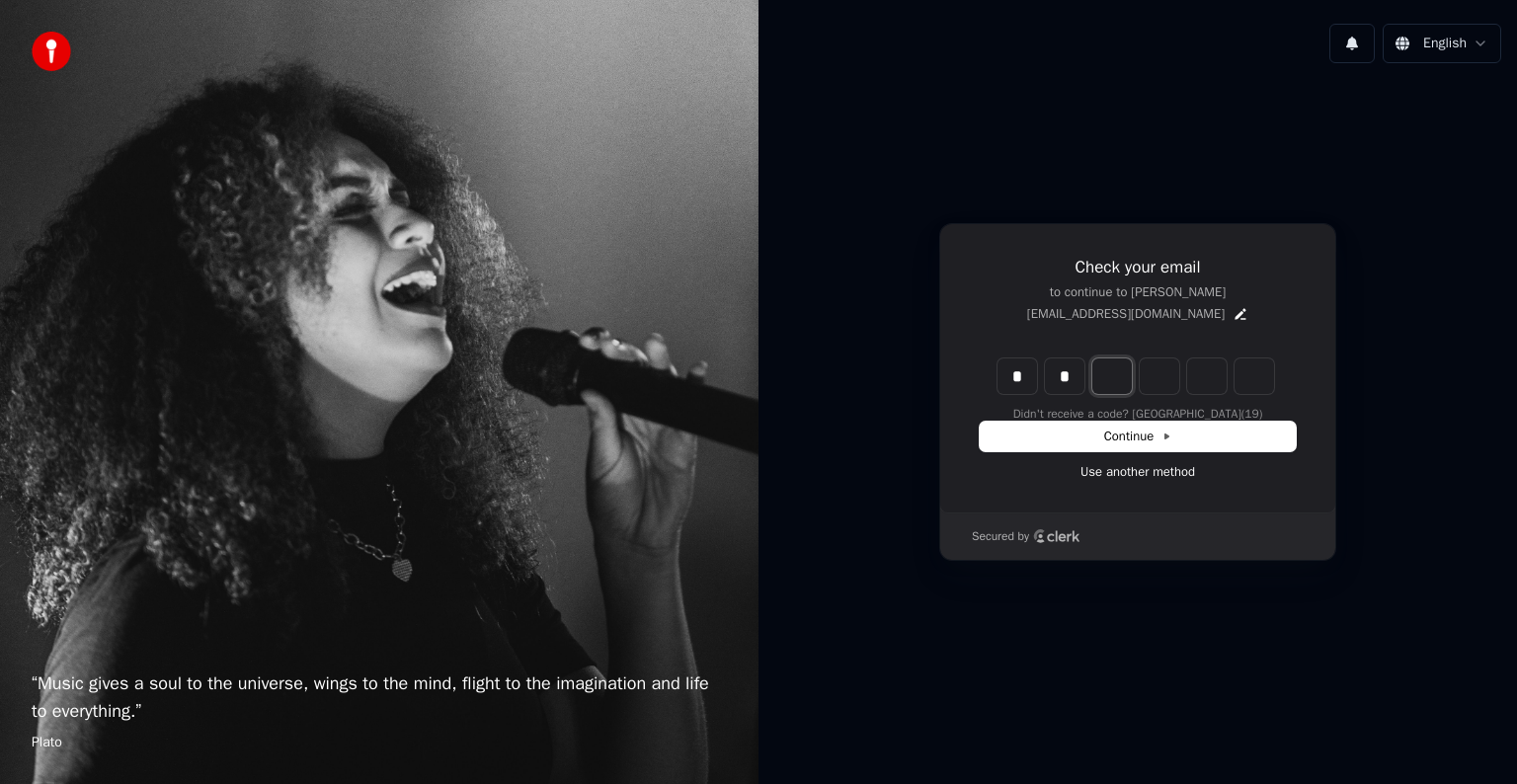 type on "*" 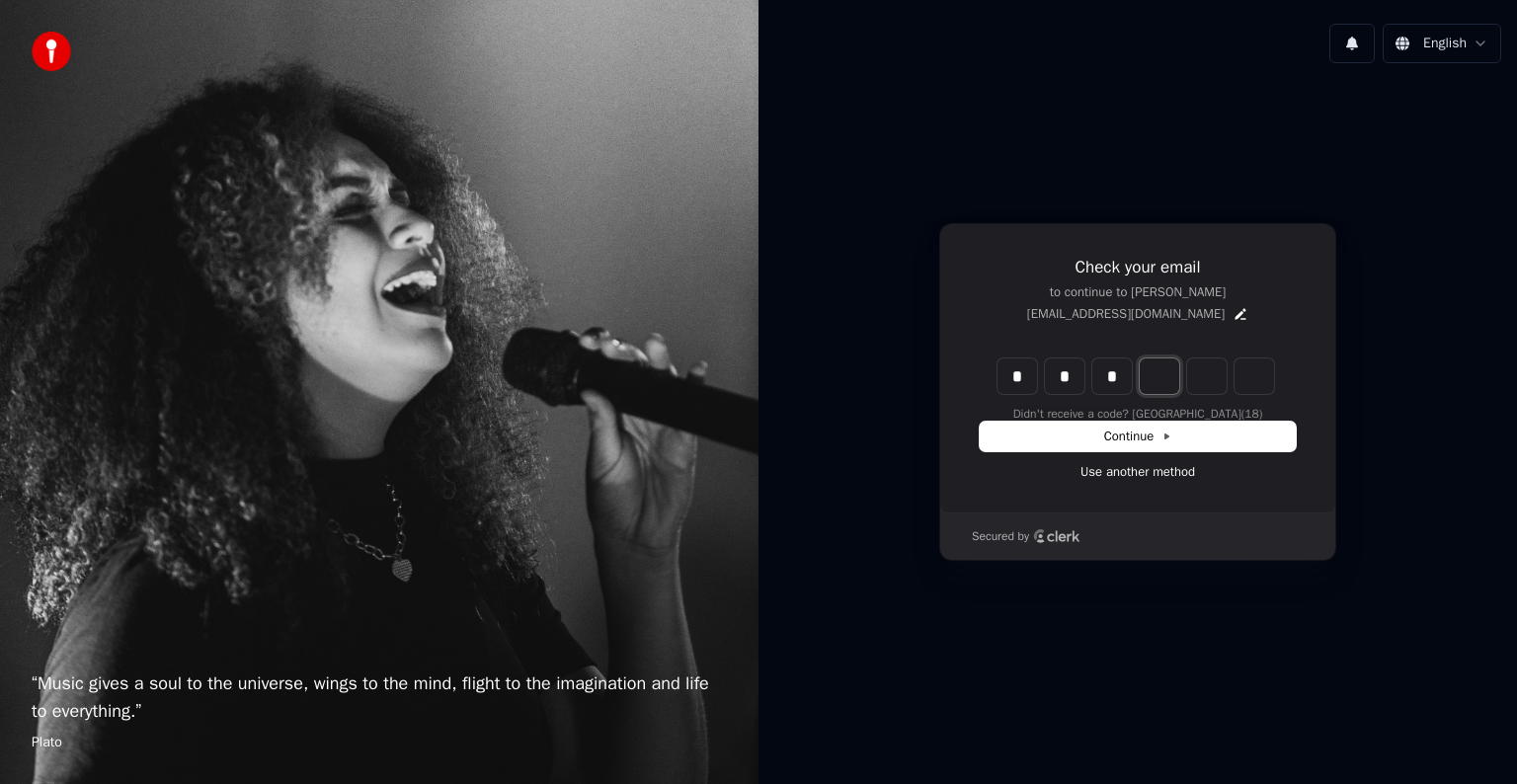 type on "*" 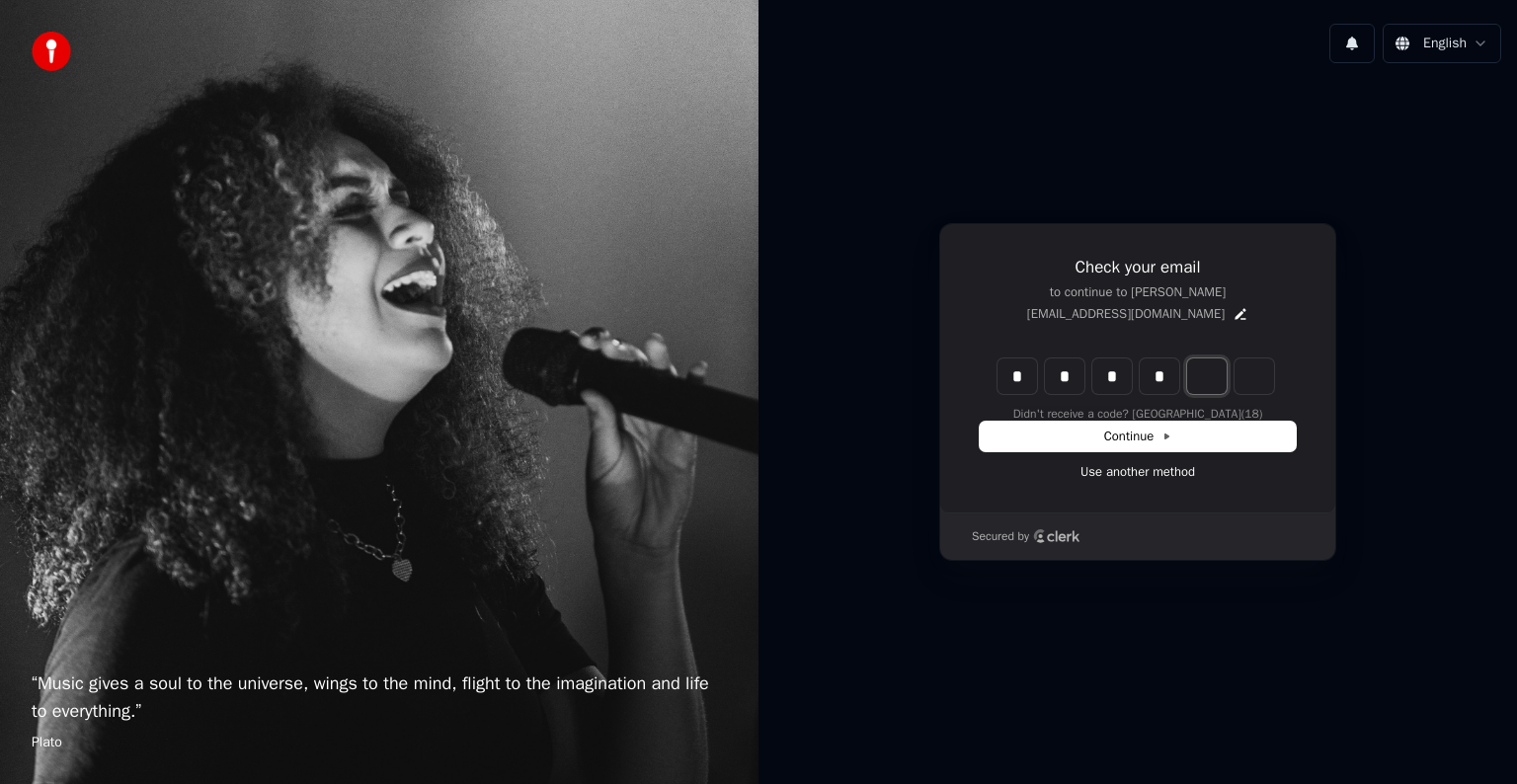 type on "*" 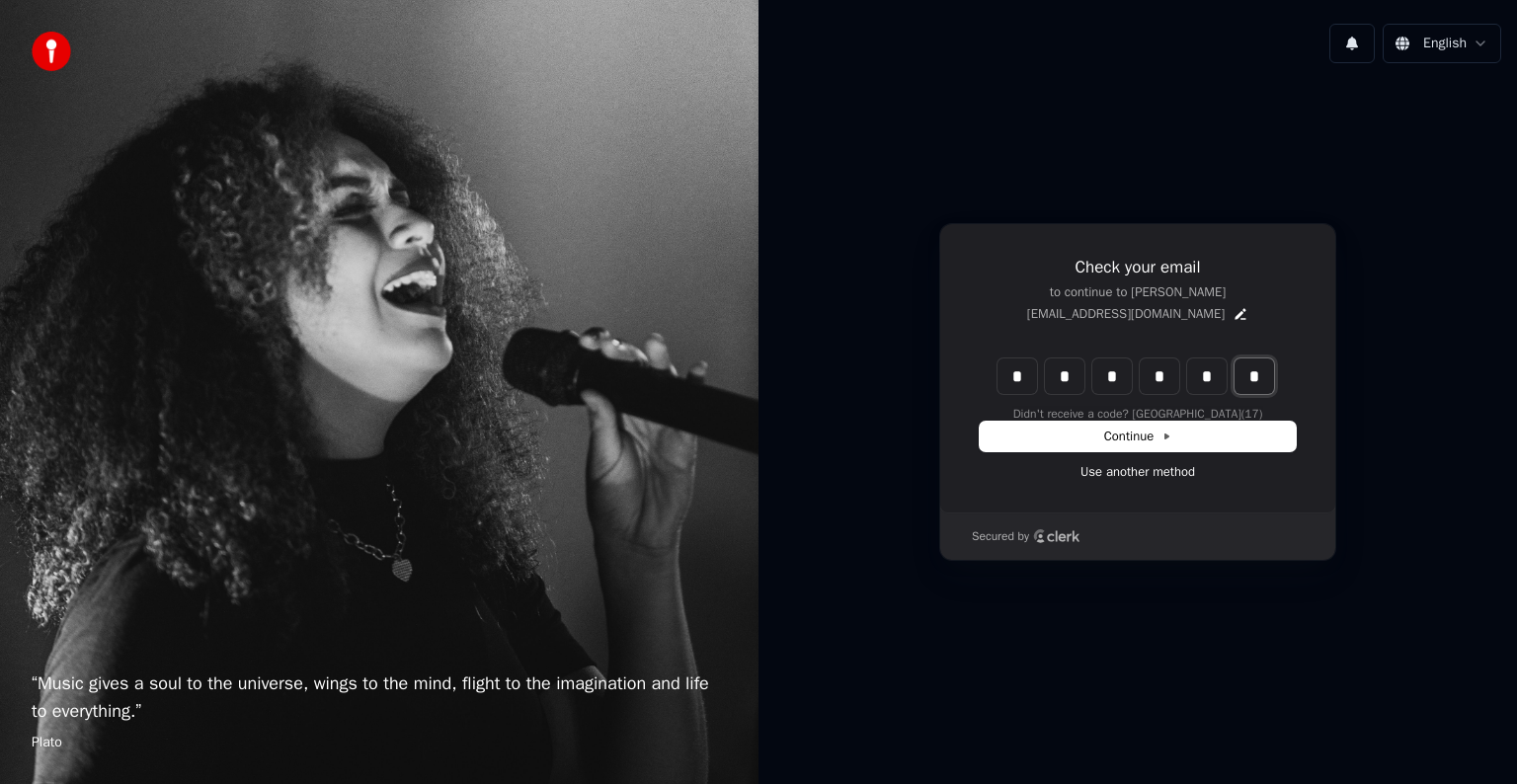 type on "*" 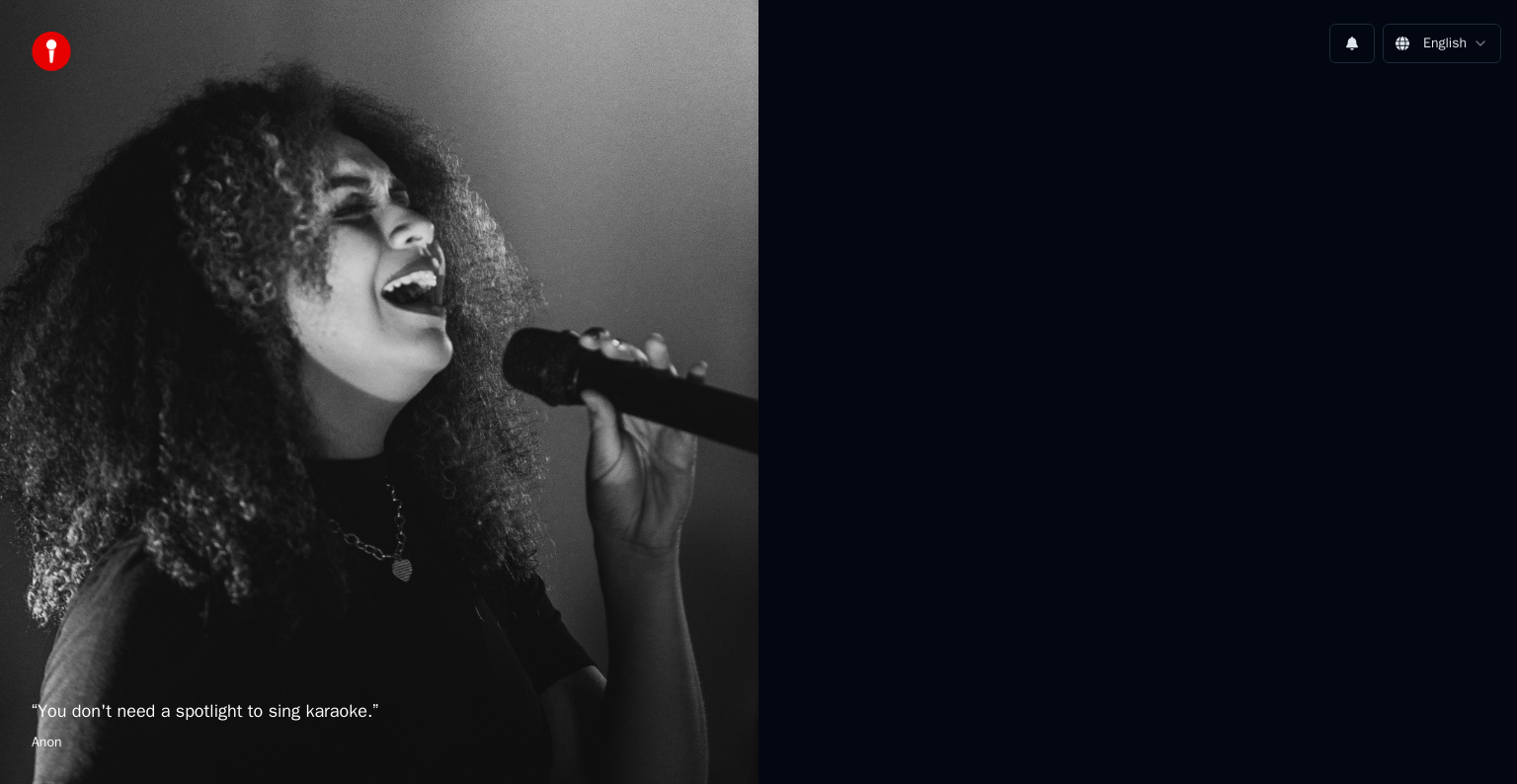 scroll, scrollTop: 0, scrollLeft: 0, axis: both 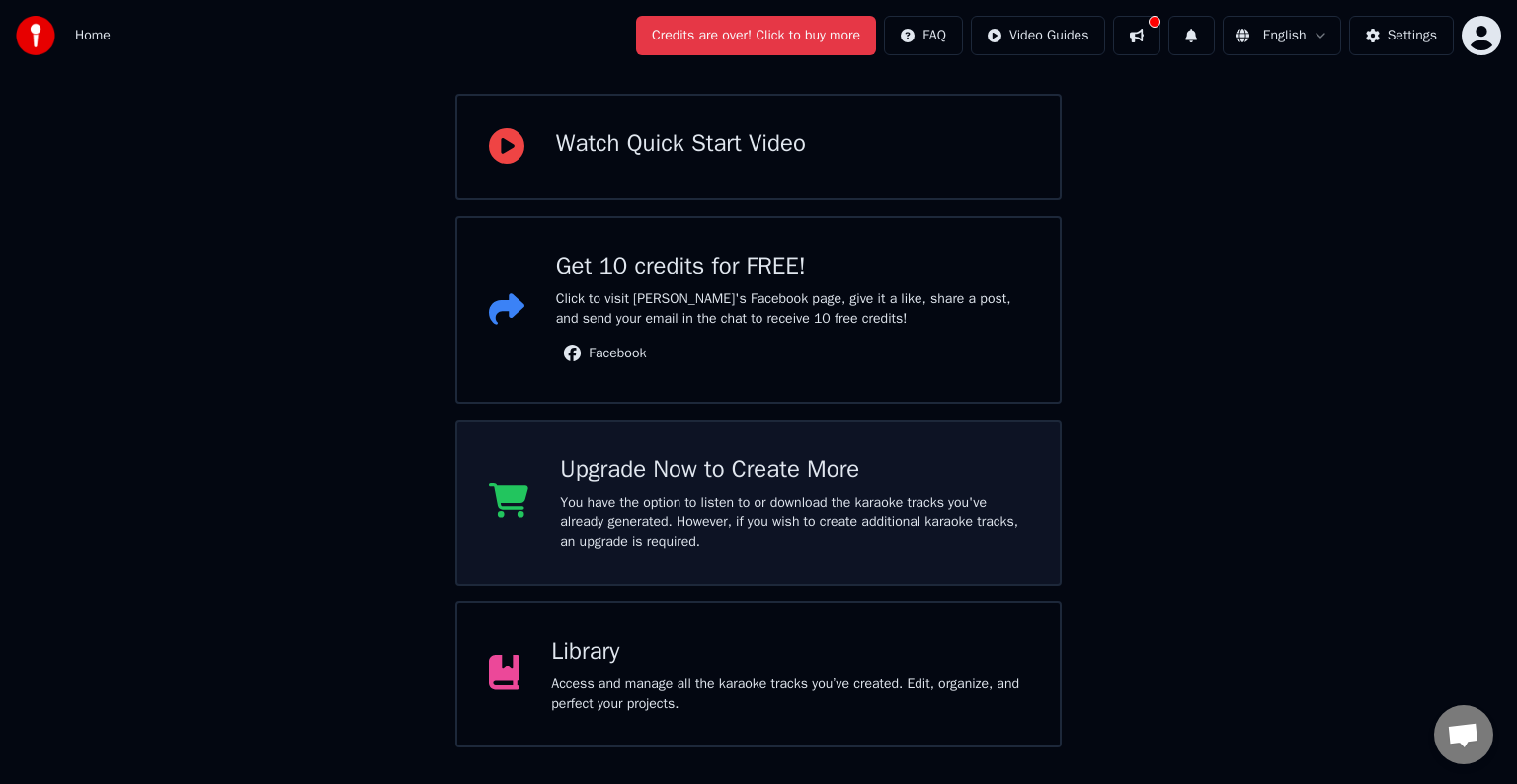 click on "Upgrade Now to Create More" at bounding box center [794, 469] 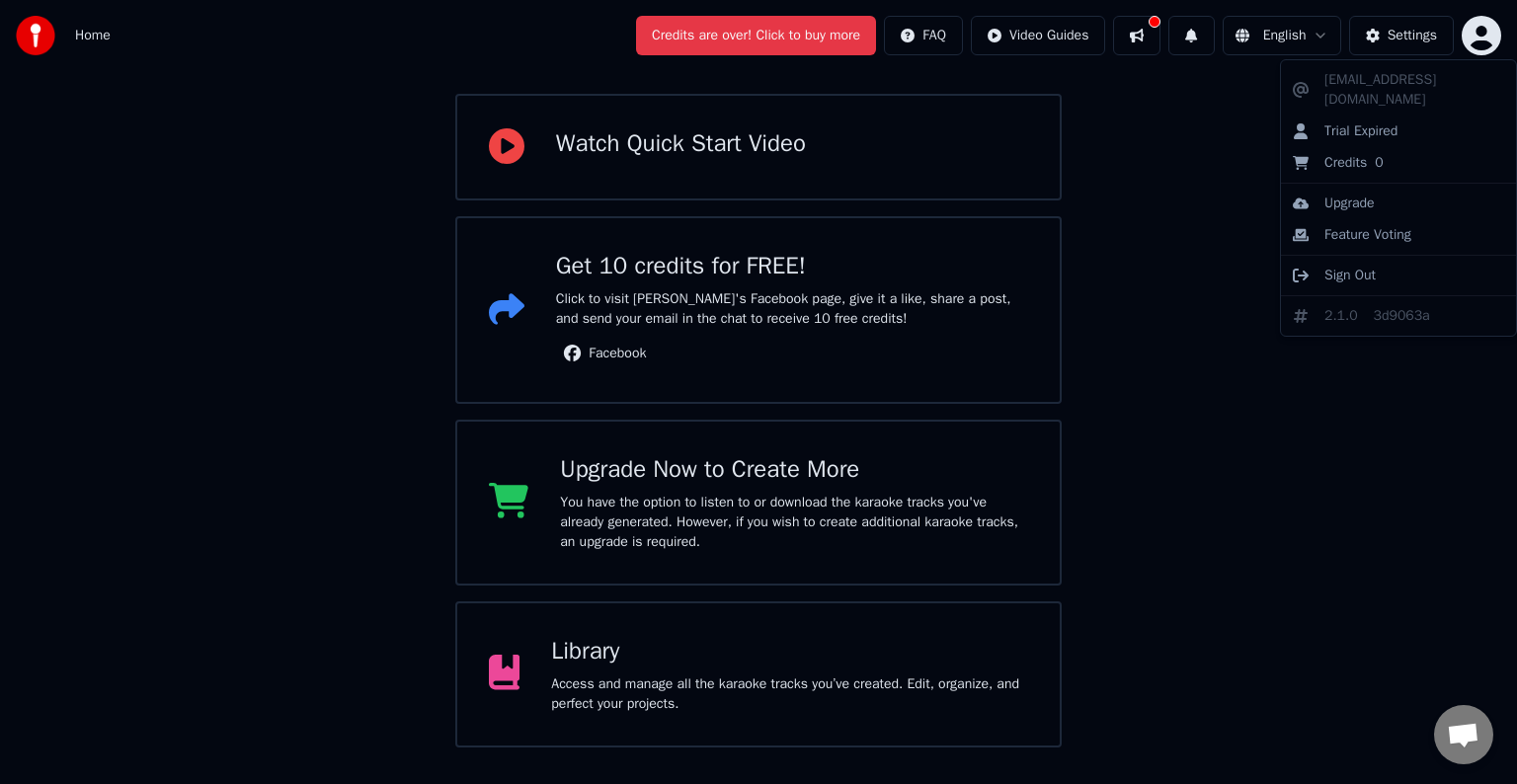 click on "Home Credits are over! Click to buy more FAQ Video Guides English Settings Welcome to Youka Watch Quick Start Video Get 10 credits for FREE! Click to visit [PERSON_NAME]'s Facebook page, give it a like, share a post, and send your email in the chat to receive 10 free credits! Facebook Upgrade Now to Create More You have the option to listen to or download the karaoke tracks you've already generated. However, if you wish to create additional karaoke tracks, an upgrade is required. Library Access and manage all the karaoke tracks you’ve created. Edit, organize, and perfect your projects. [EMAIL_ADDRESS][DOMAIN_NAME] Trial Expired Credits 0 Upgrade Feature Voting Sign Out 2.1.0 3d9063a" at bounding box center (758, 353) 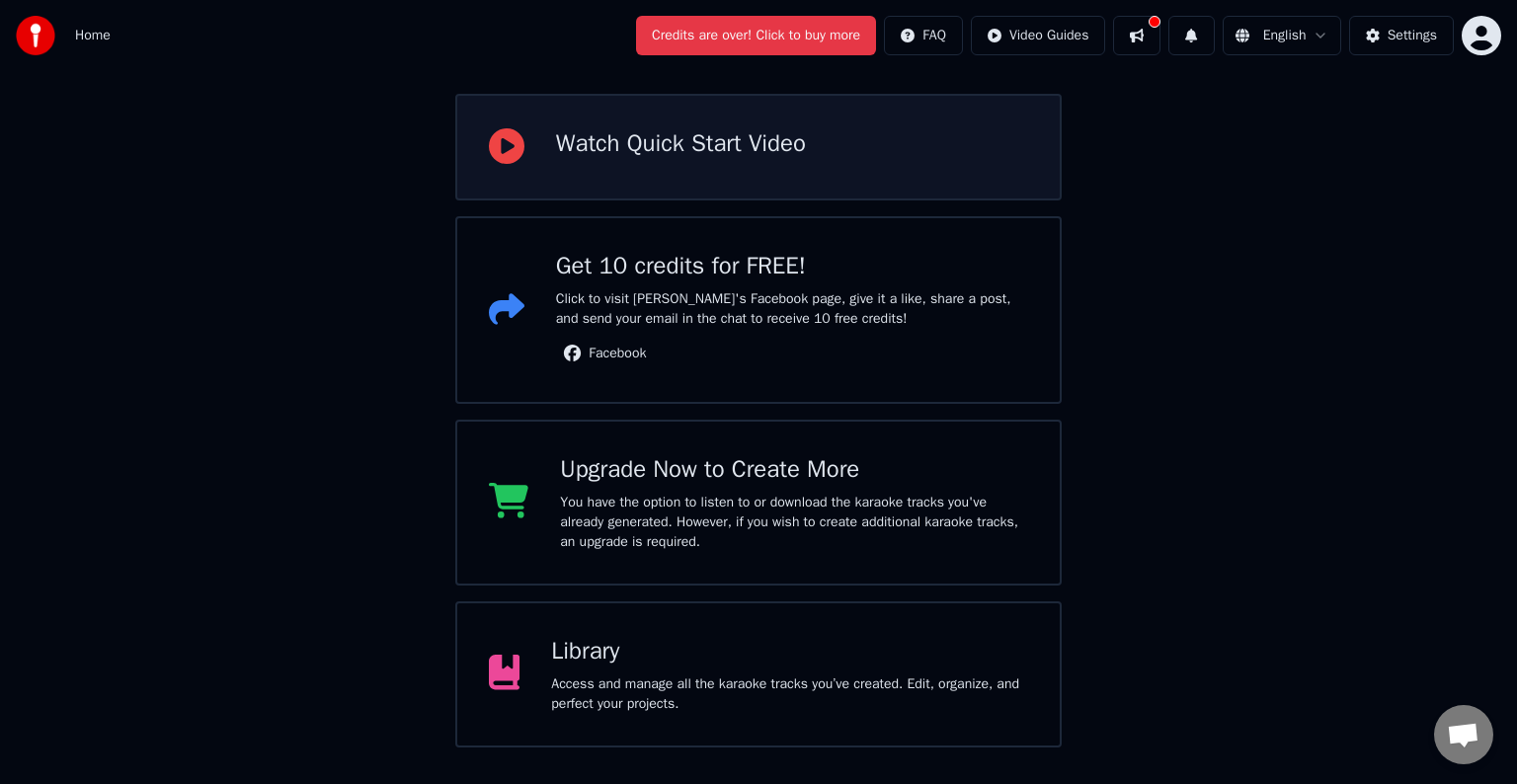 click on "Watch Quick Start Video" at bounding box center [758, 147] 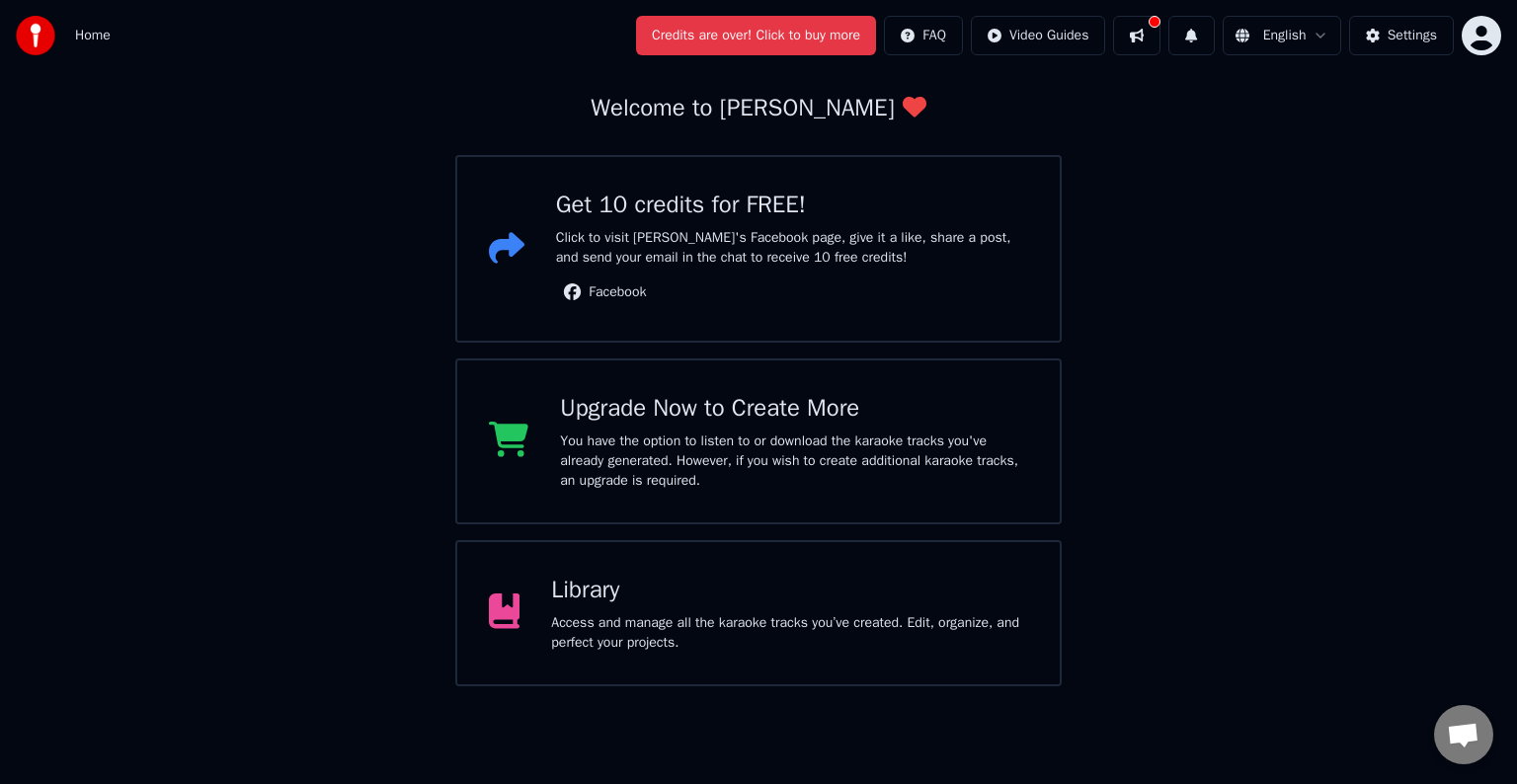 click on "Home" at bounding box center (93, 36) 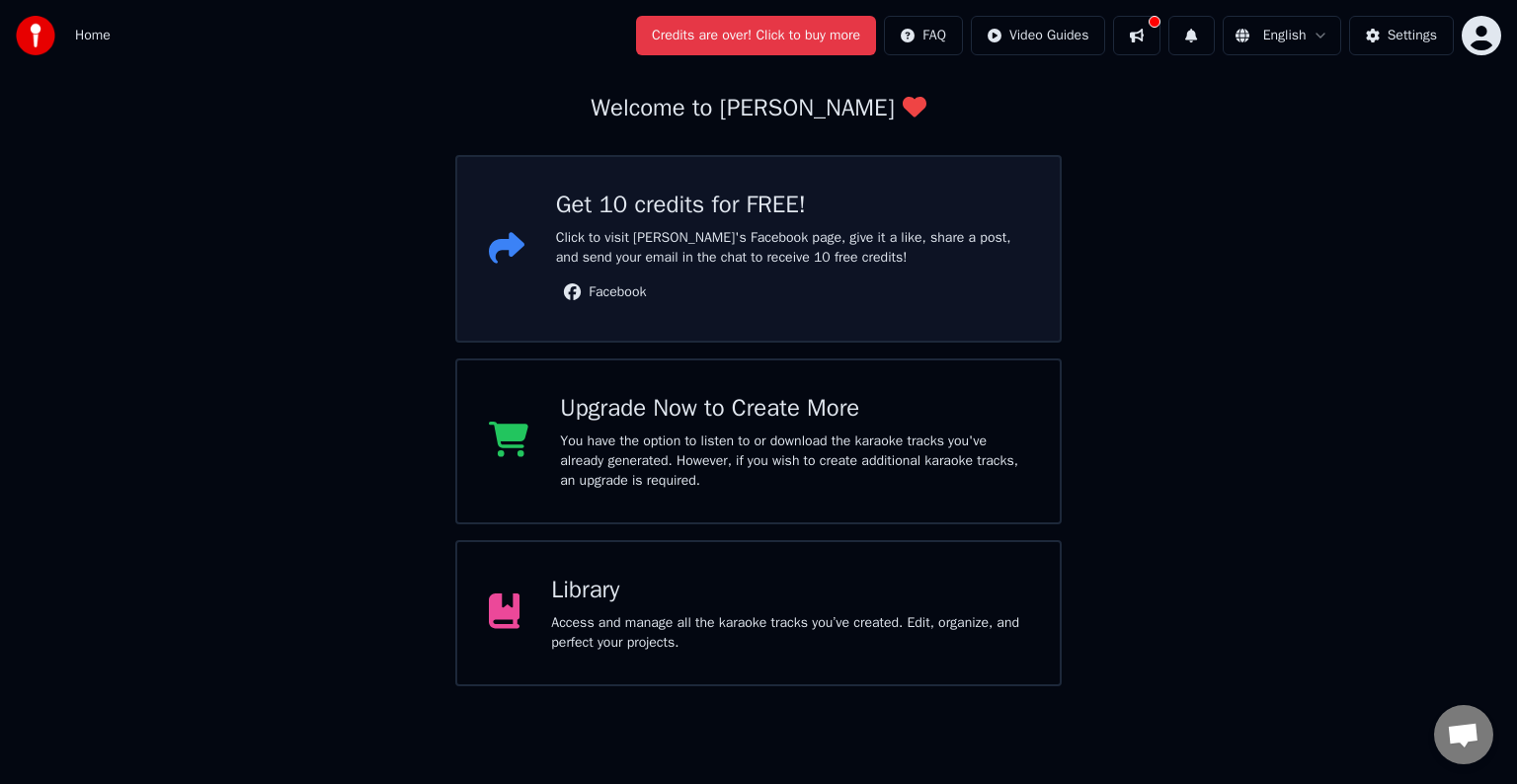 drag, startPoint x: 87, startPoint y: 28, endPoint x: 593, endPoint y: 334, distance: 591.3307 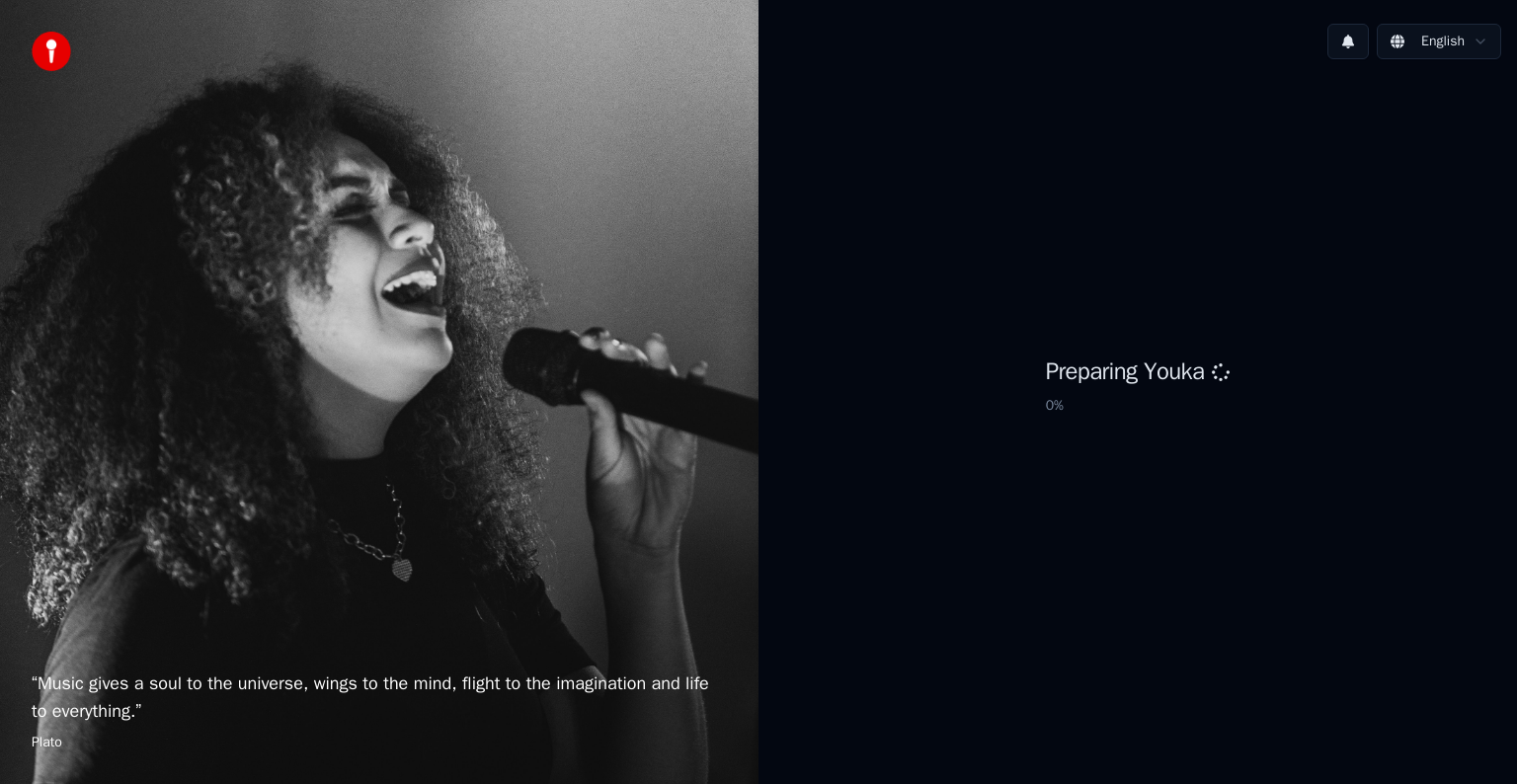 scroll, scrollTop: 0, scrollLeft: 0, axis: both 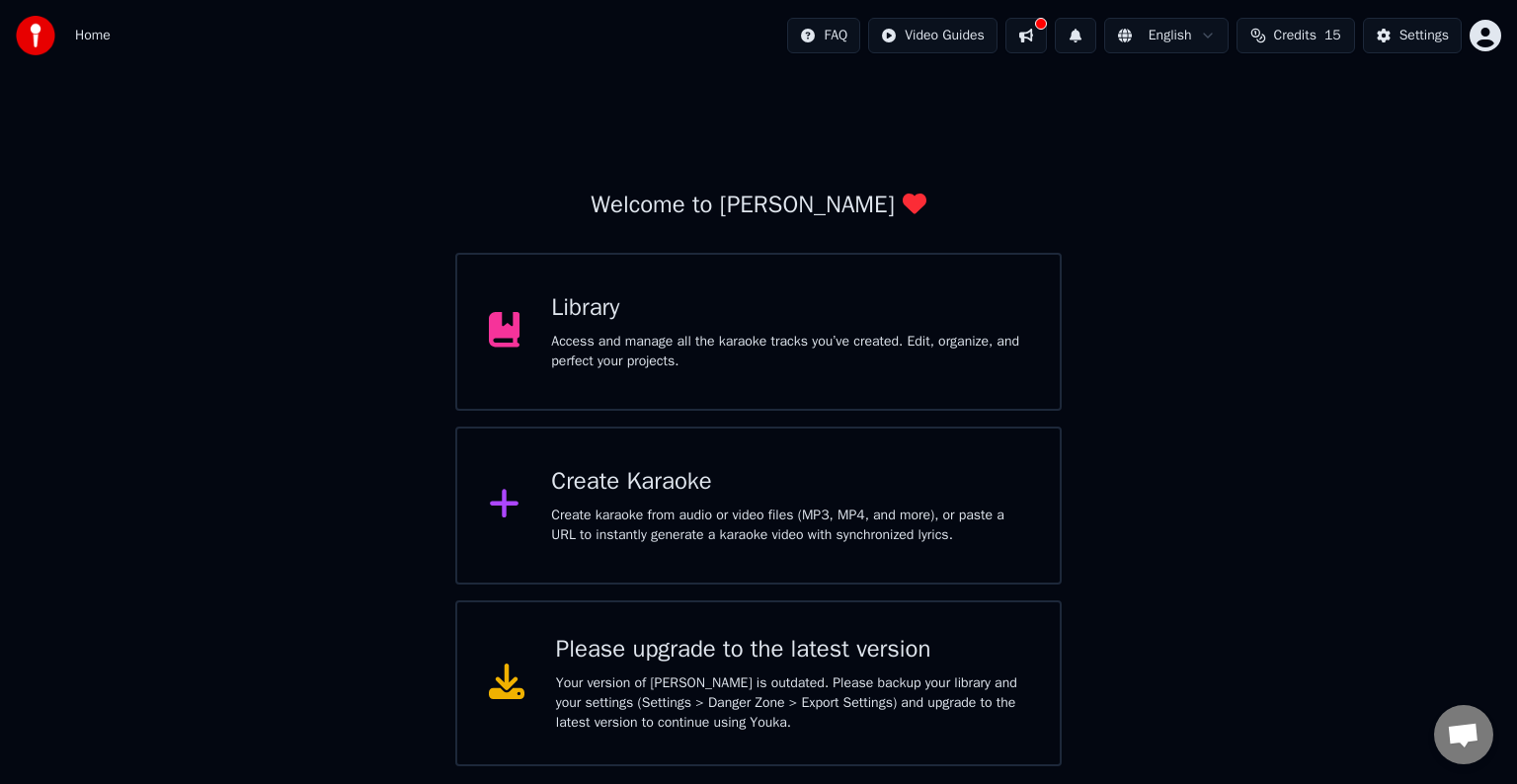 click on "Create Karaoke" at bounding box center (789, 482) 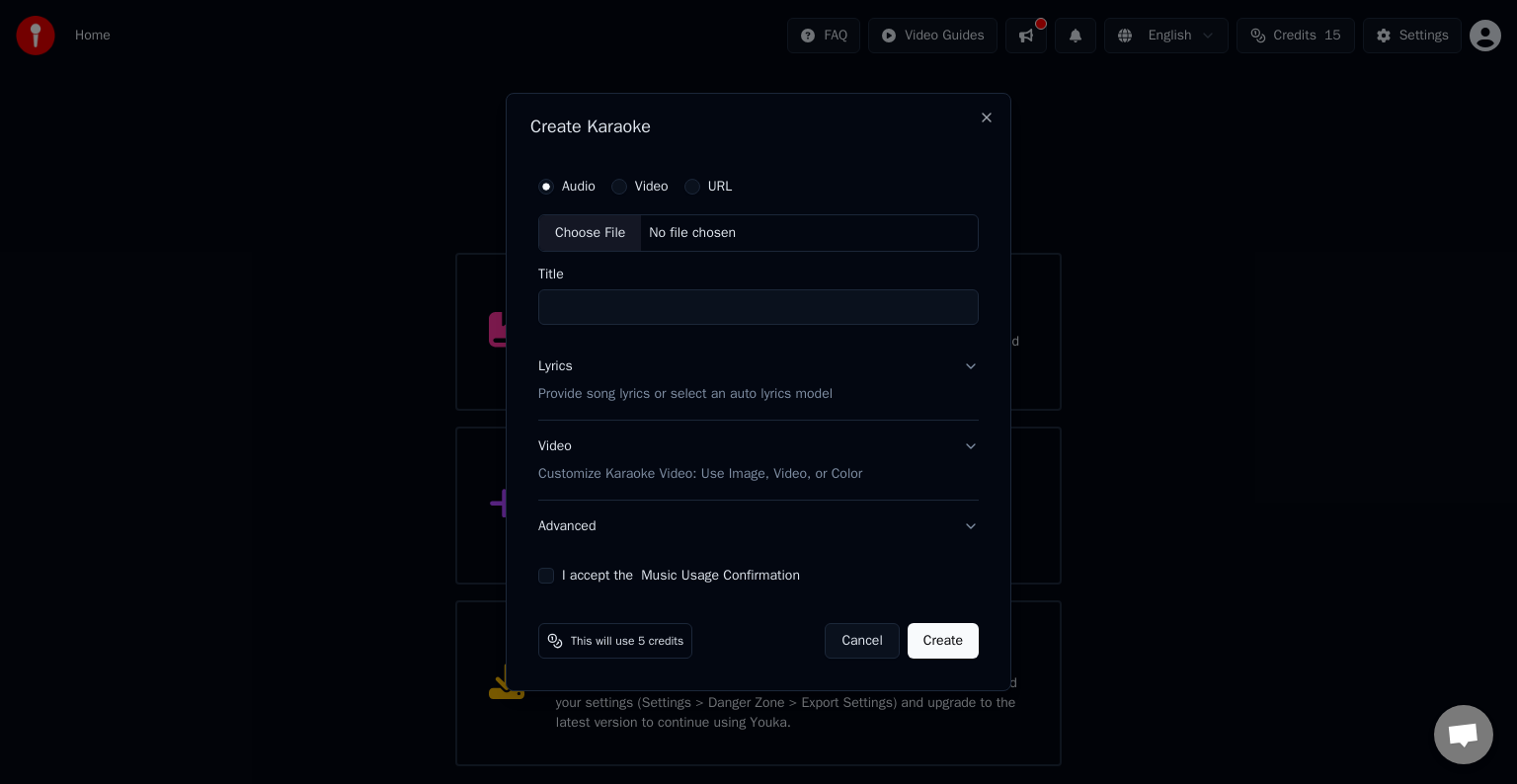 click on "URL" at bounding box center (720, 187) 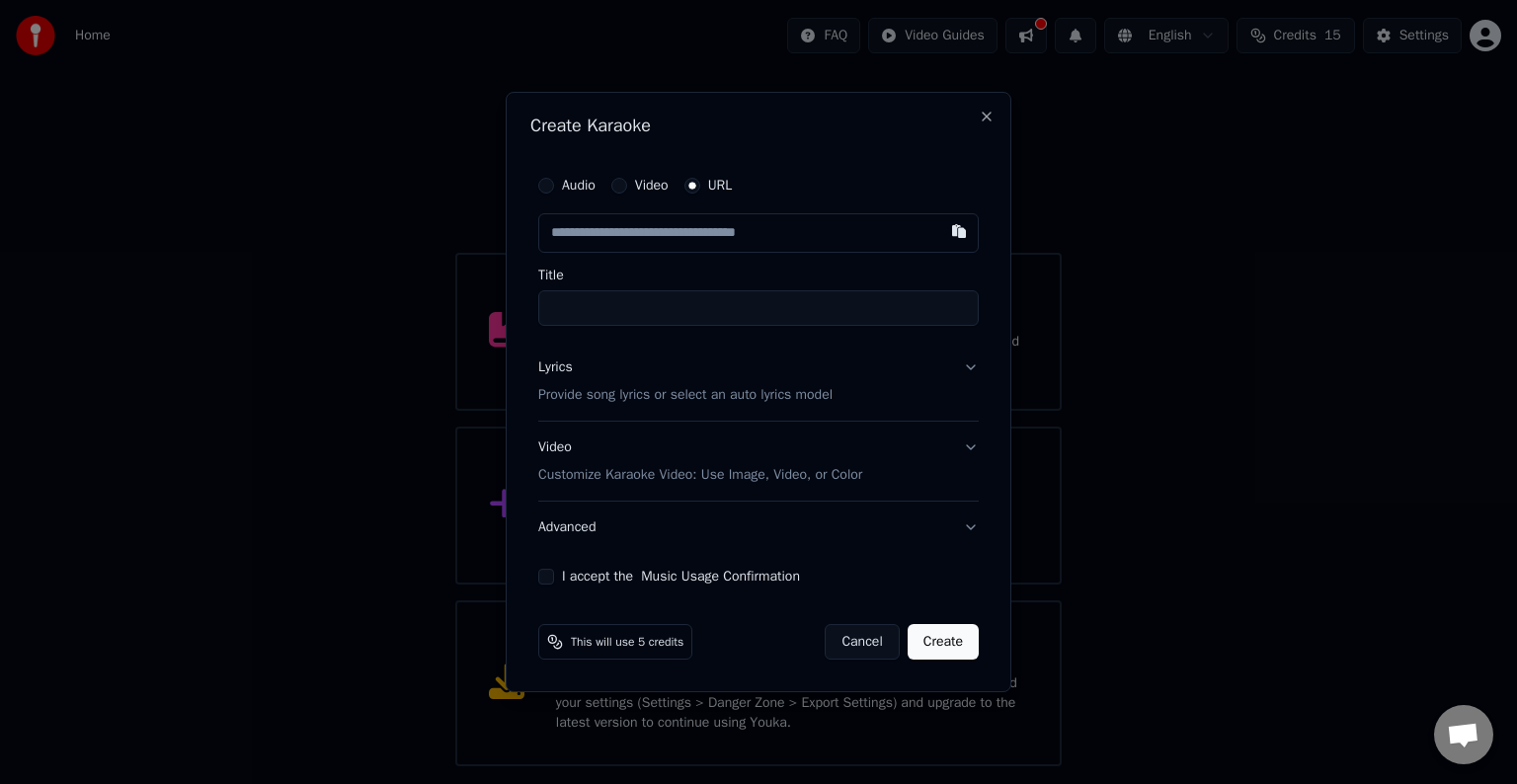click at bounding box center (758, 233) 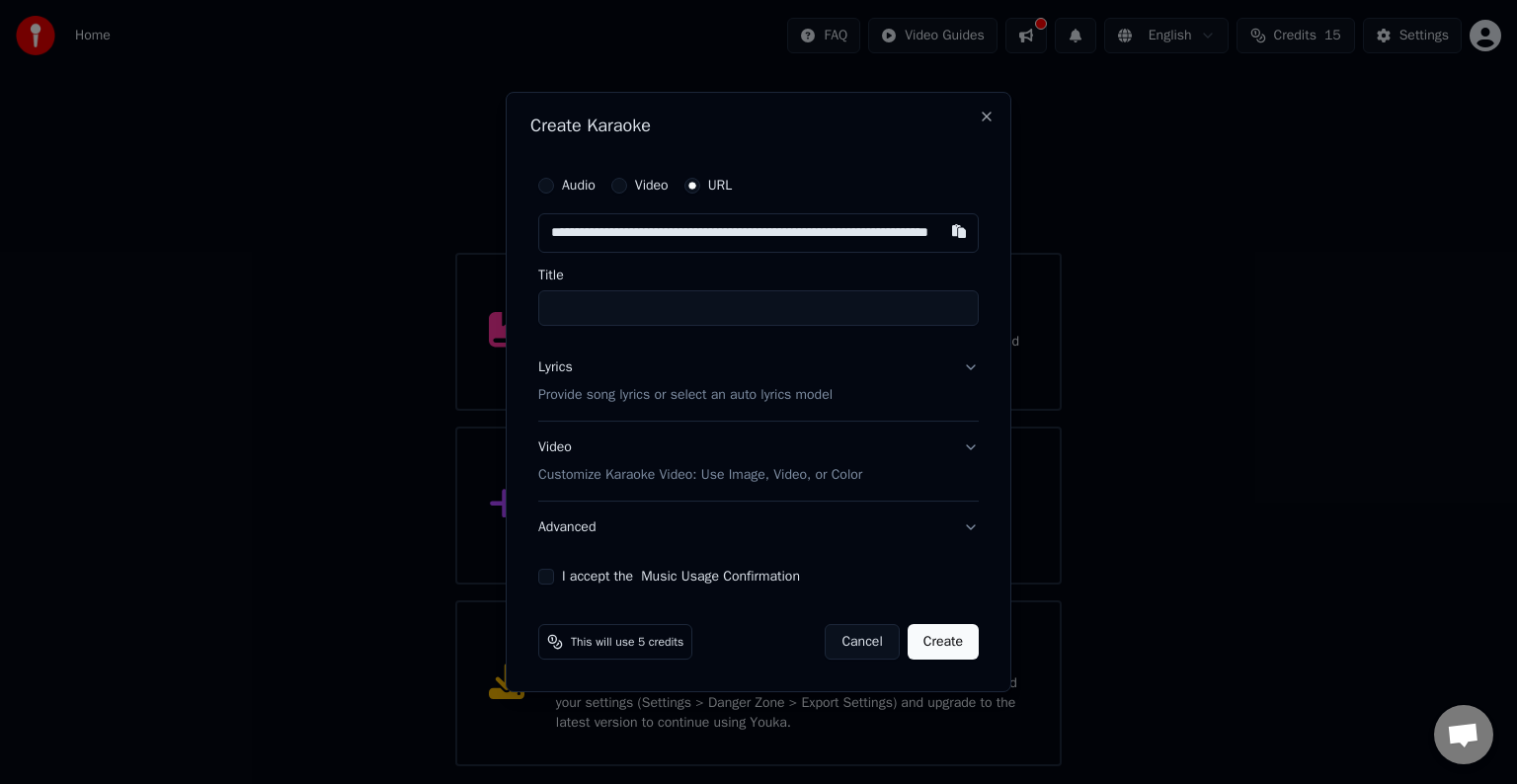 scroll, scrollTop: 0, scrollLeft: 119, axis: horizontal 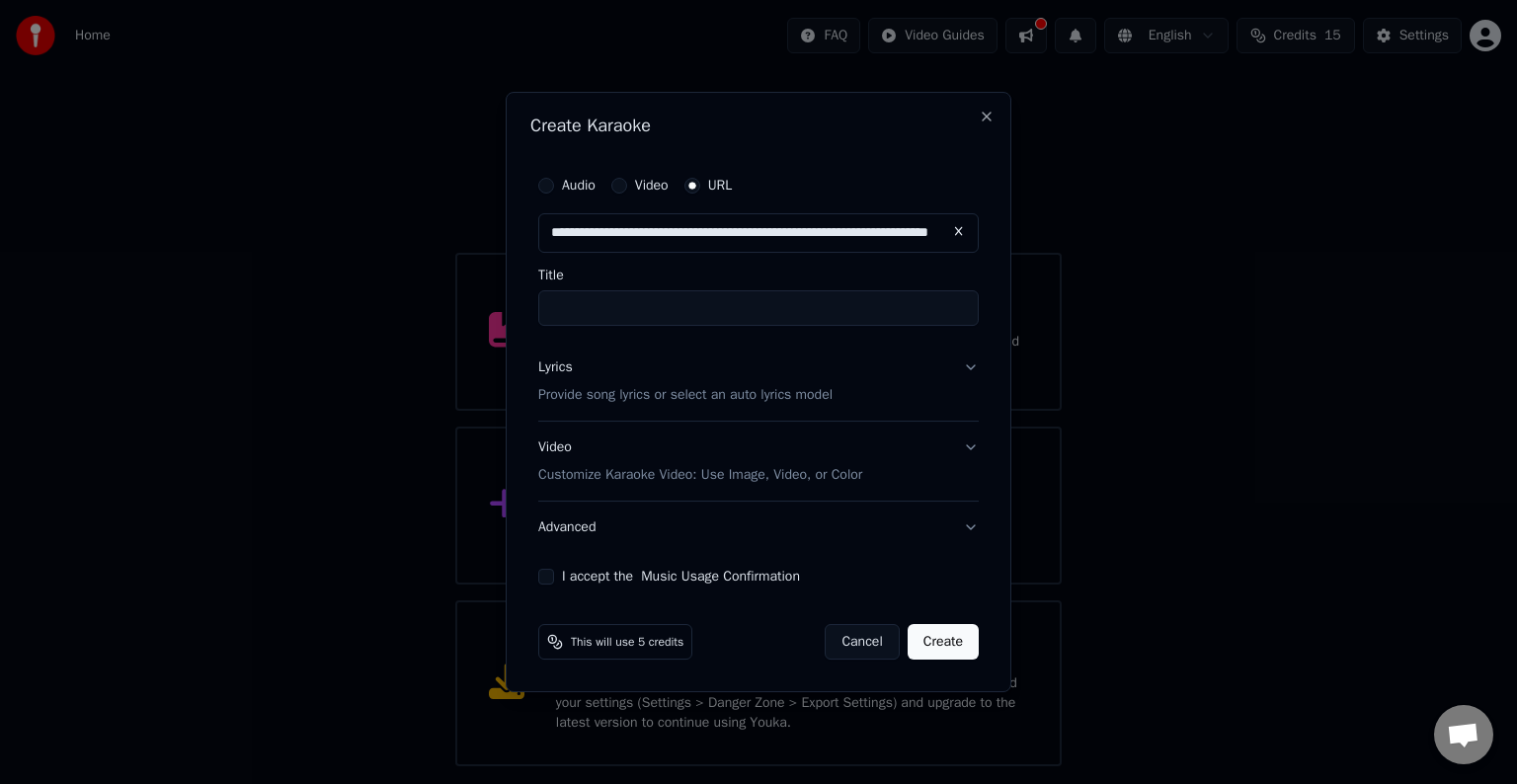 type on "*********" 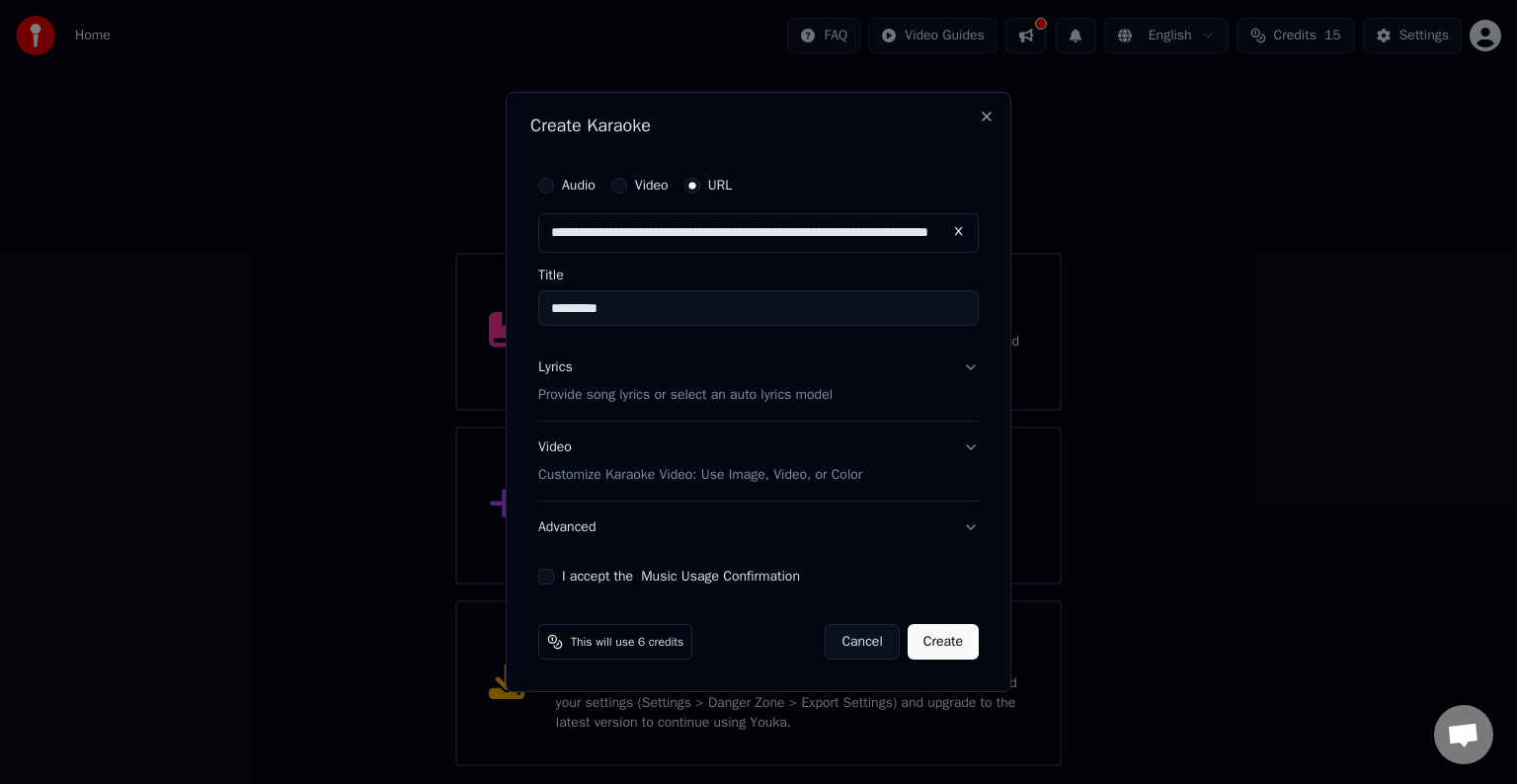 type on "**********" 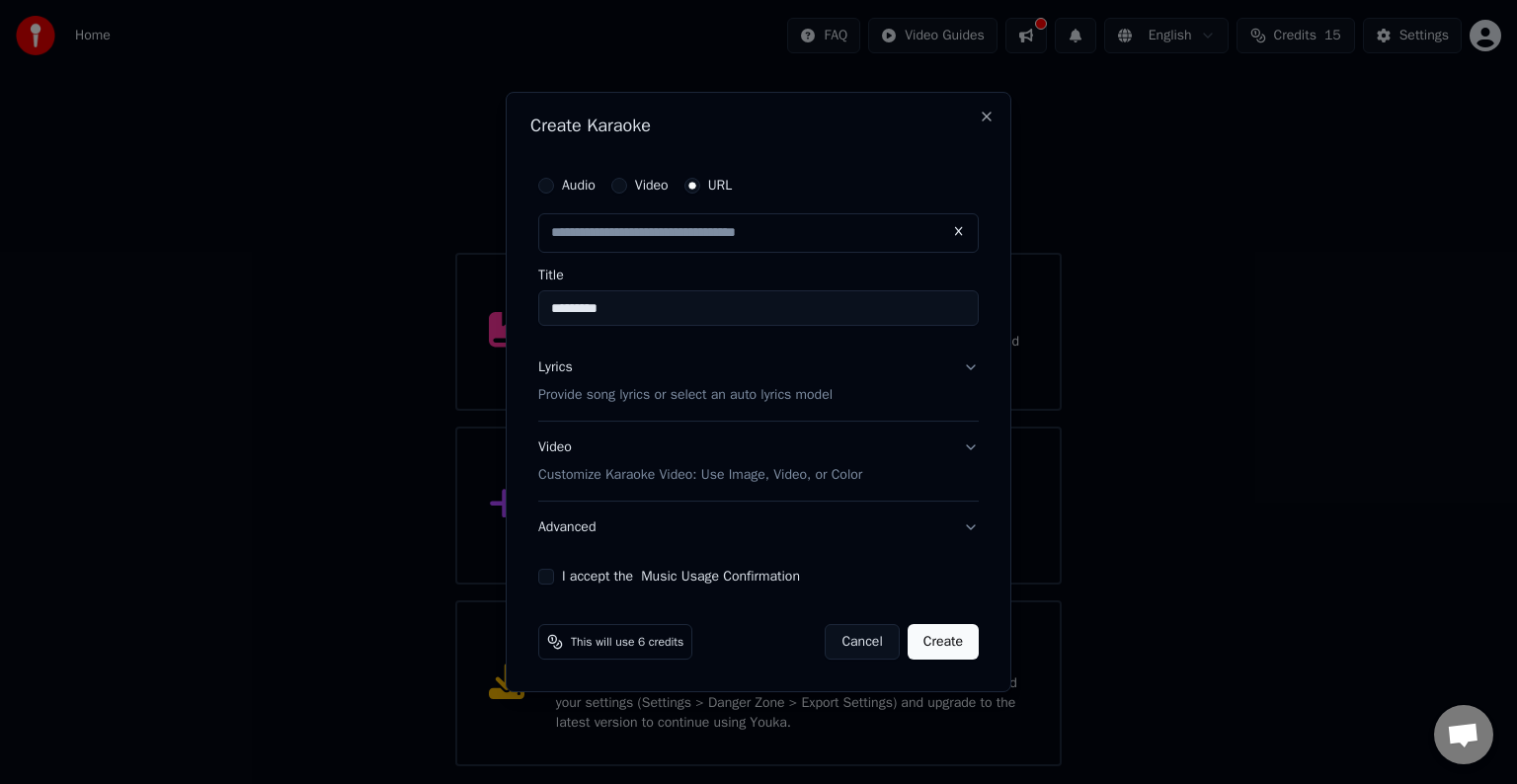 scroll, scrollTop: 0, scrollLeft: 0, axis: both 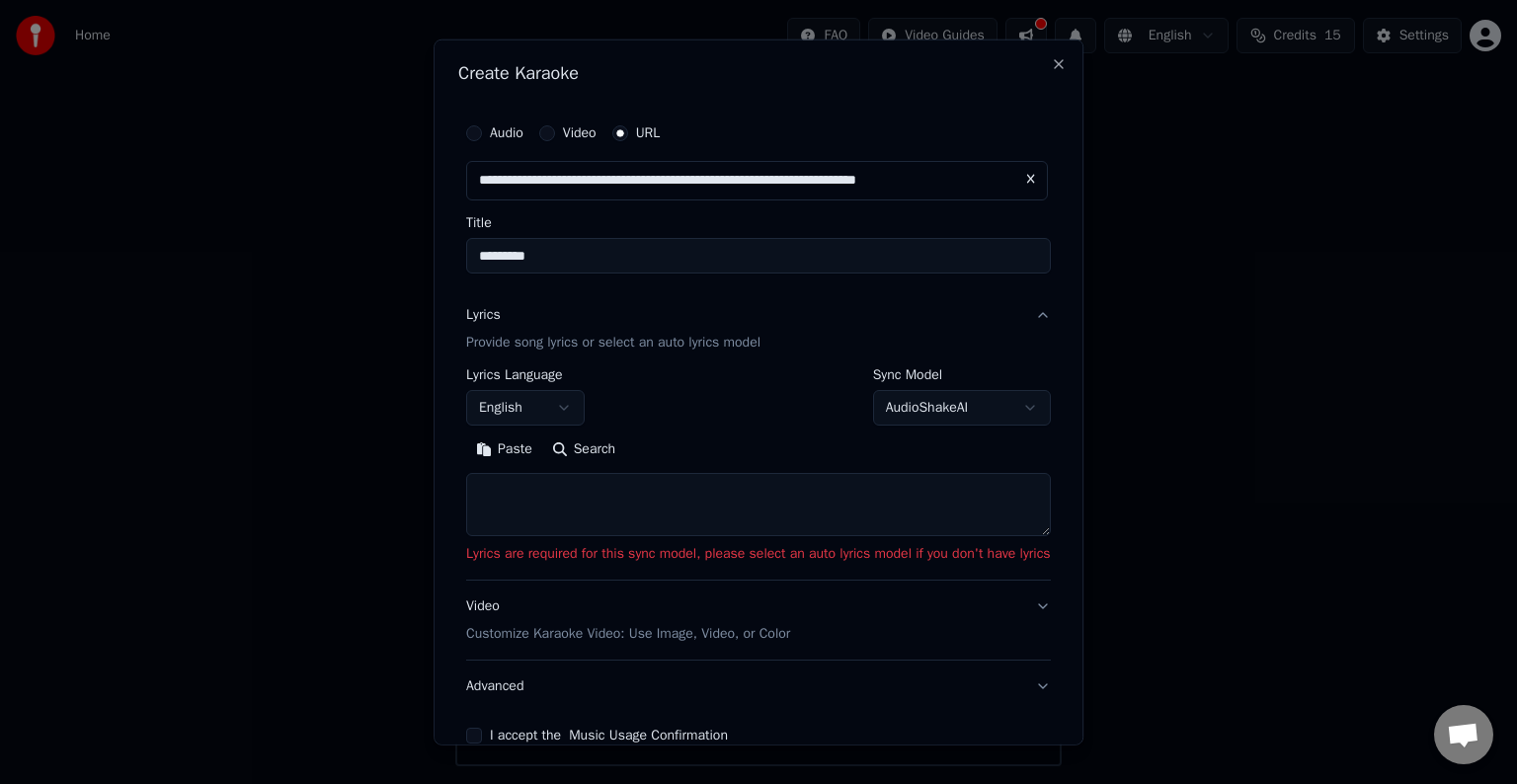 click at bounding box center (758, 505) 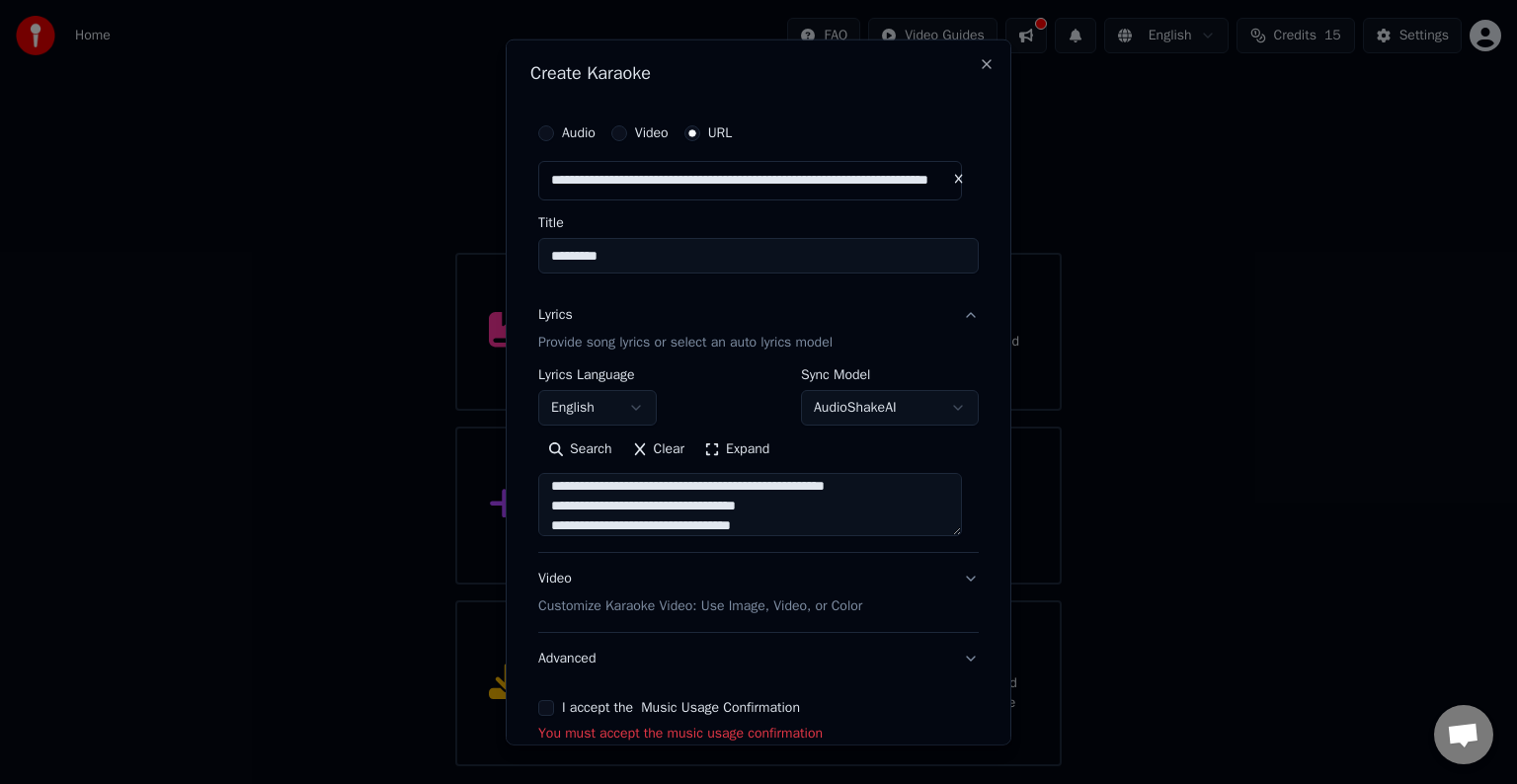 scroll, scrollTop: 783, scrollLeft: 0, axis: vertical 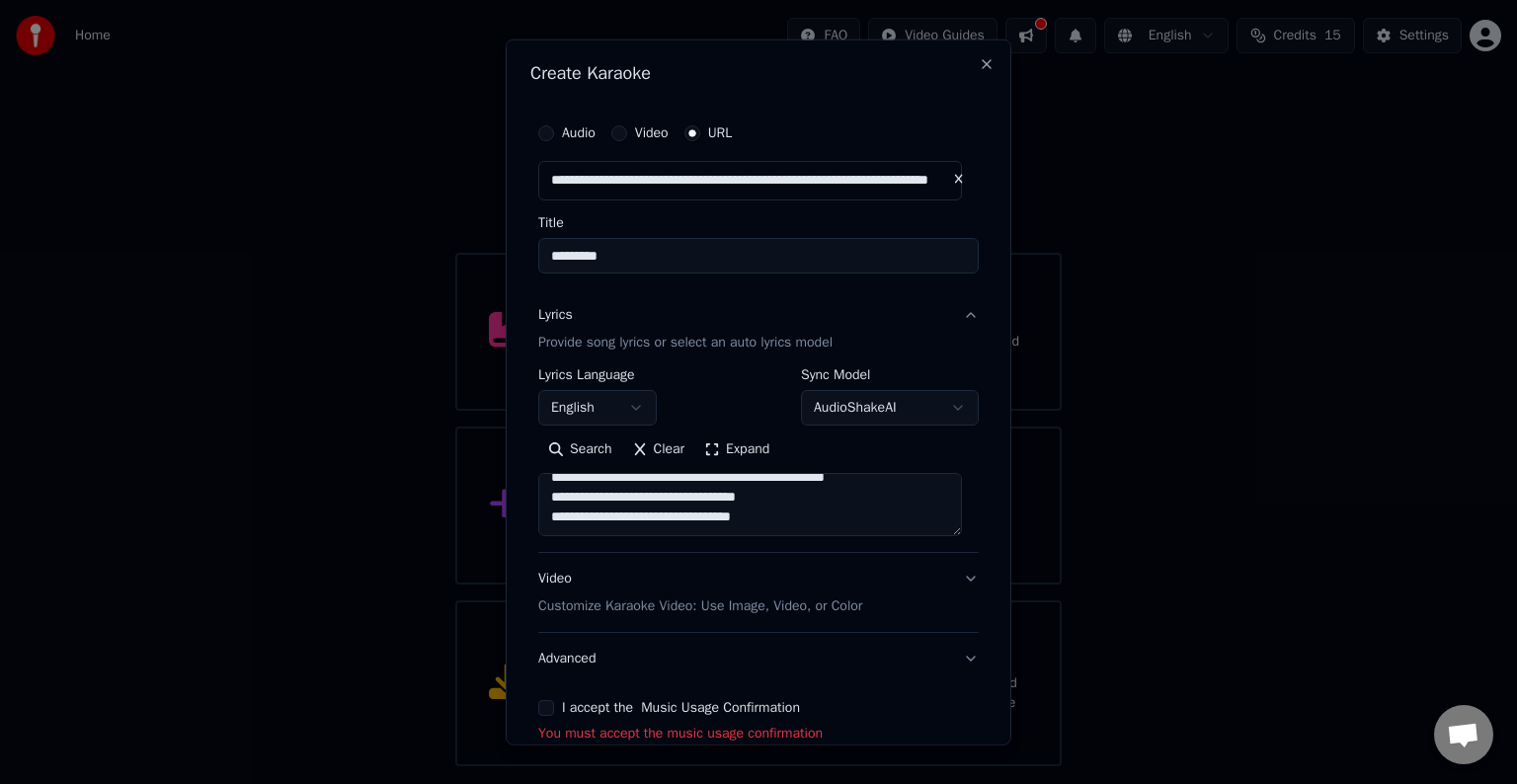 type on "**********" 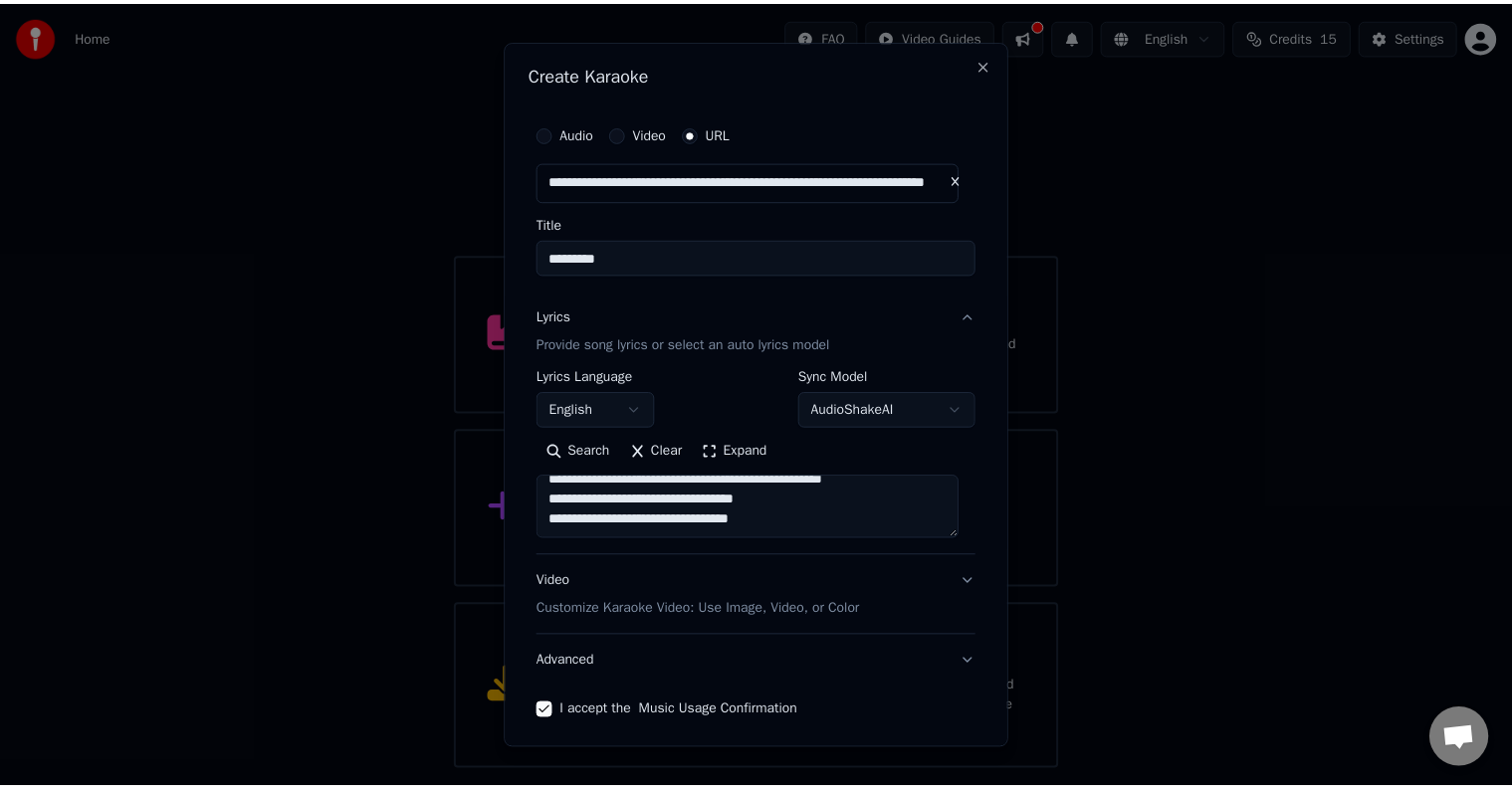 scroll, scrollTop: 79, scrollLeft: 0, axis: vertical 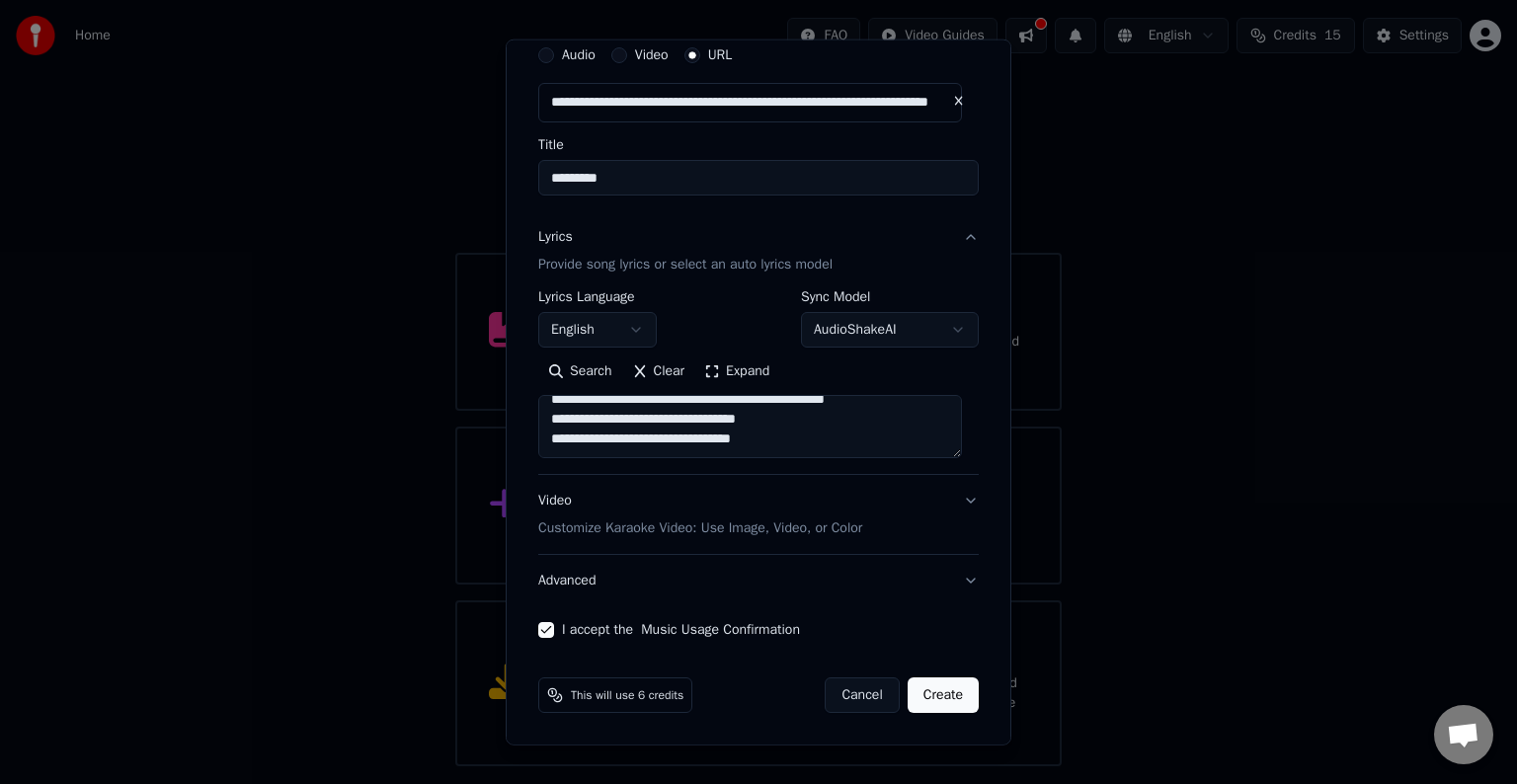 click on "Create" at bounding box center (943, 695) 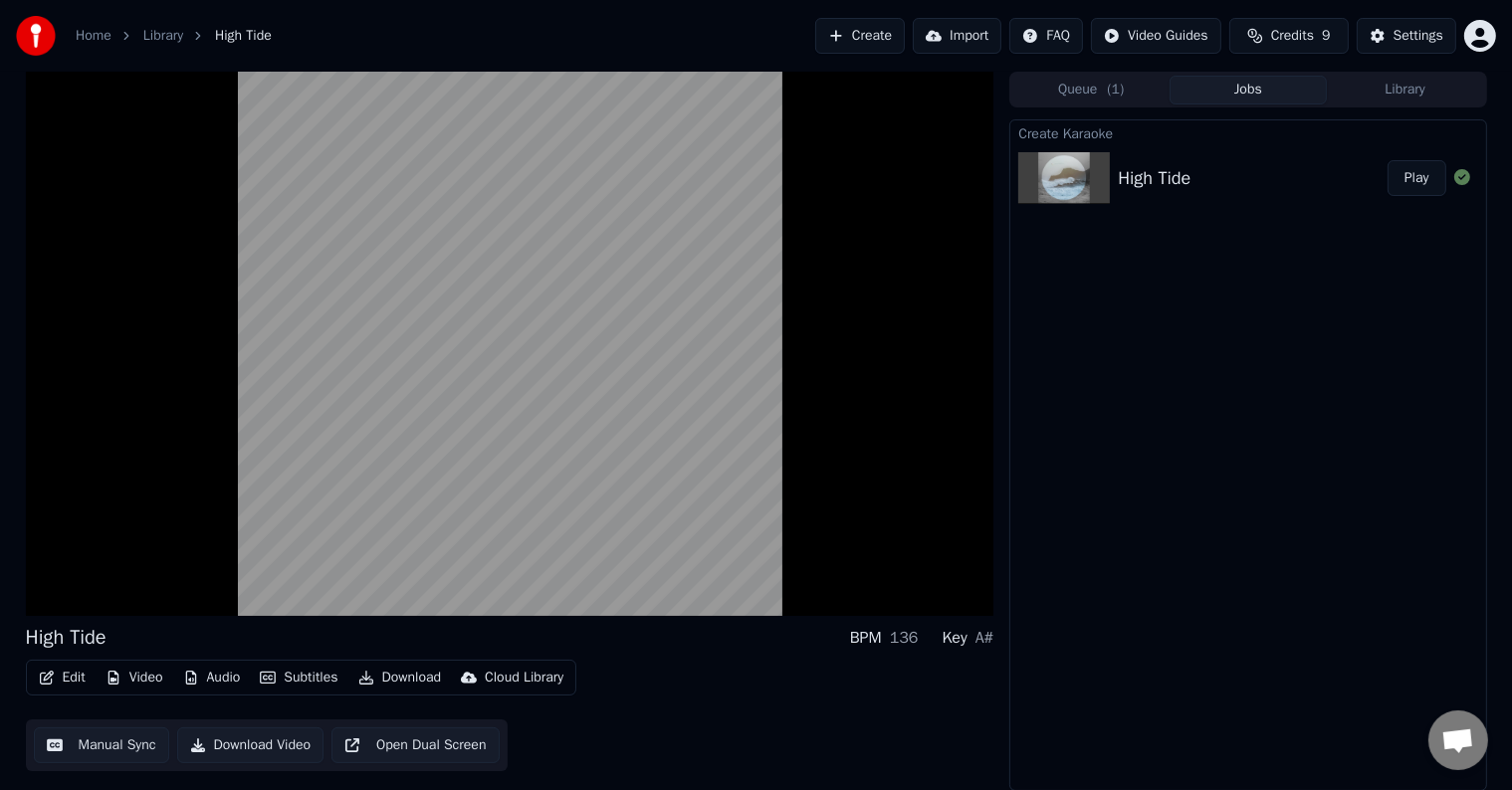 click on "High Tide BPM 136 Key A# Edit Video Audio Subtitles Download Cloud Library Manual Sync Download Video Open Dual Screen" at bounding box center [510, 697] 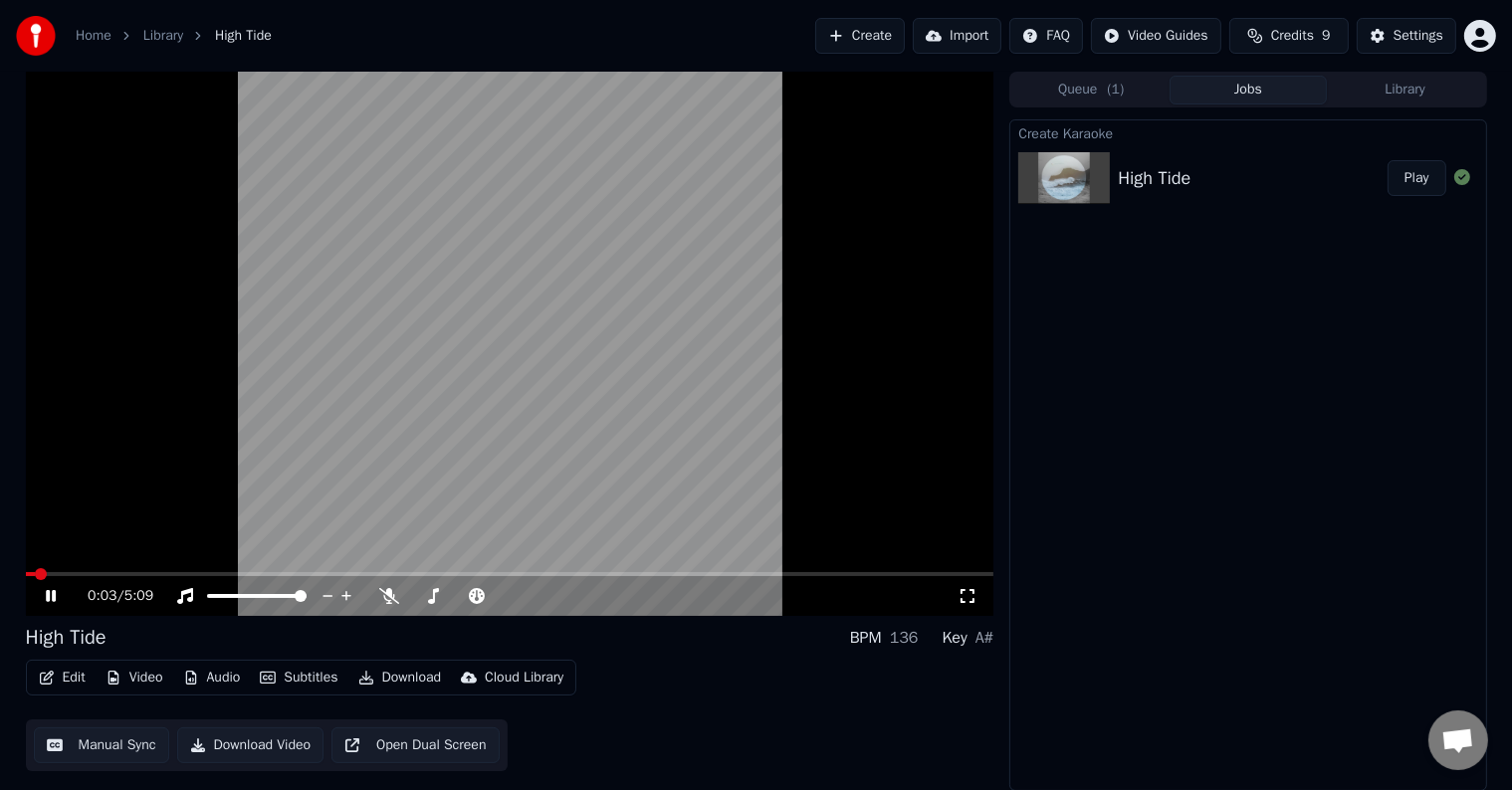 click at bounding box center (30, 574) 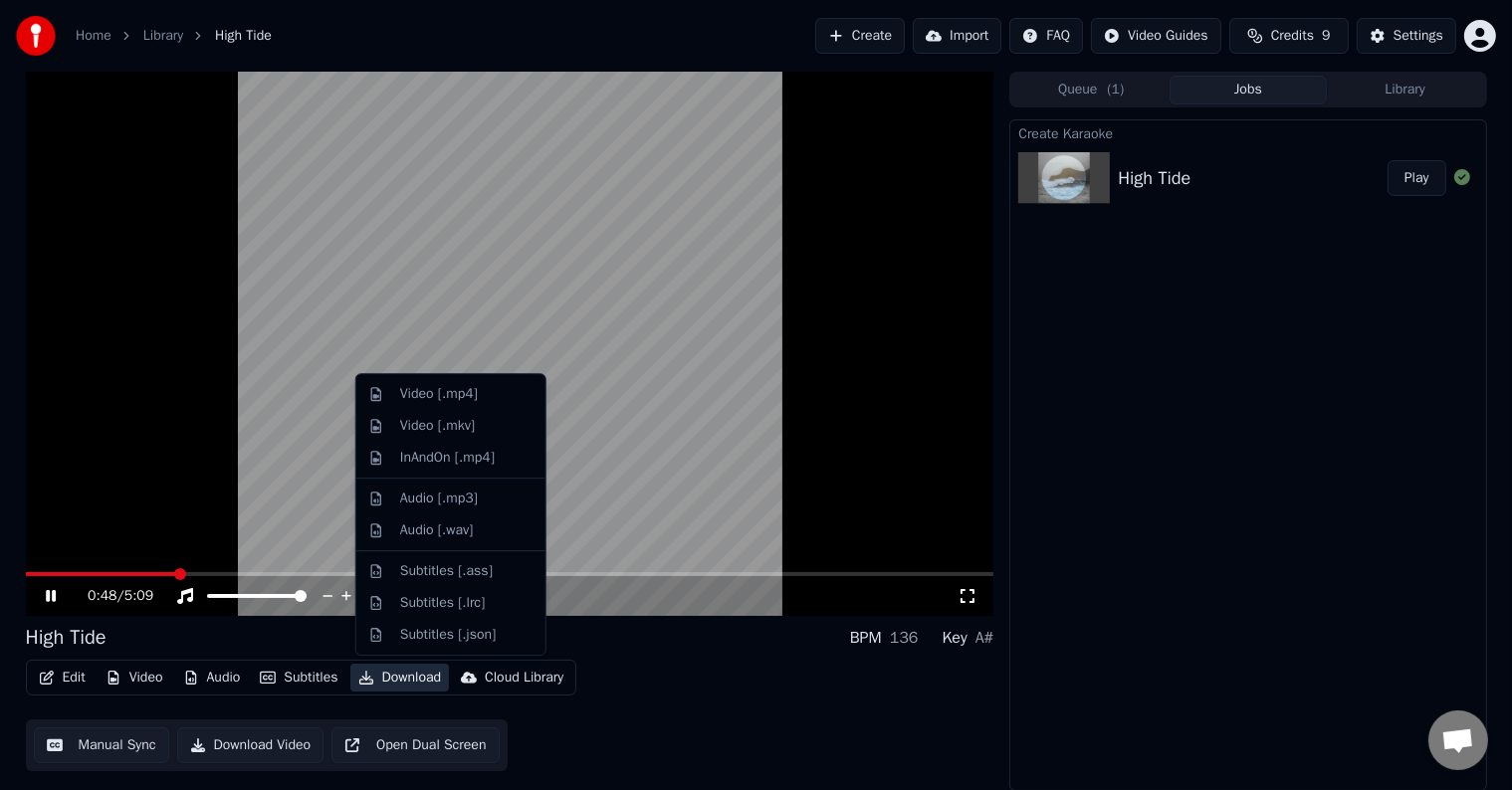 click on "Download" at bounding box center [400, 678] 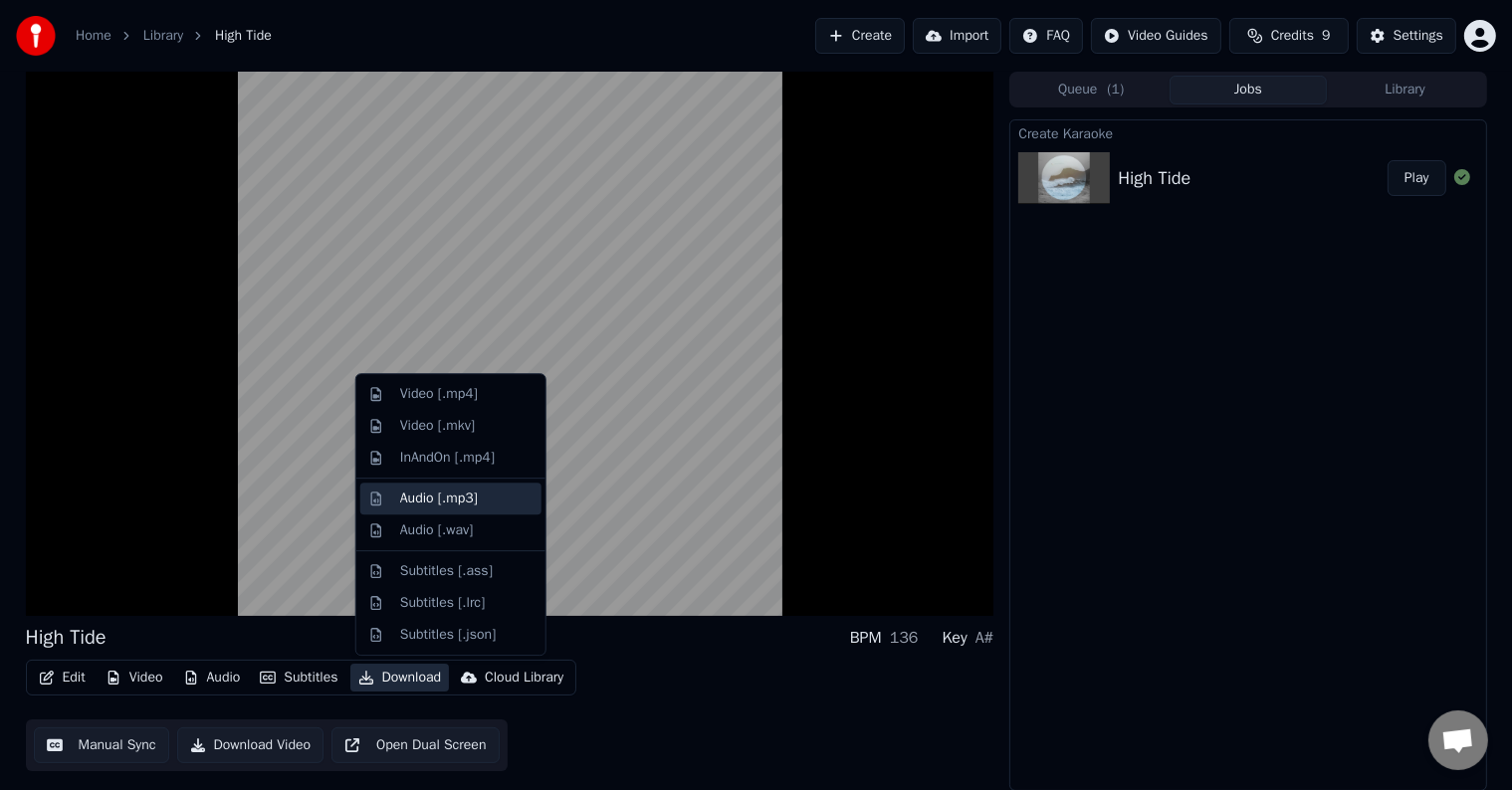 click on "Audio [.mp3]" at bounding box center (451, 498) 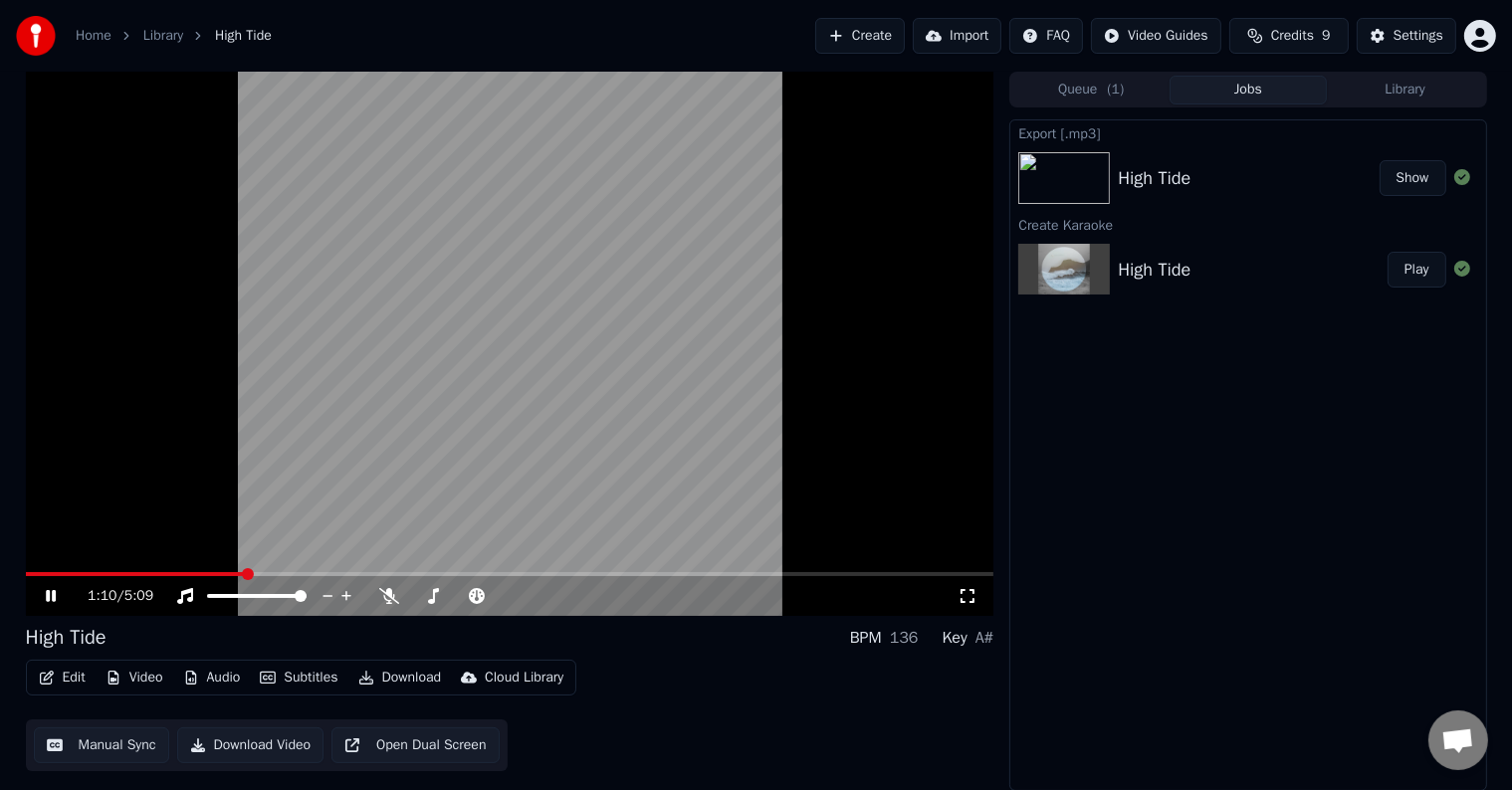 click on "Show" at bounding box center [1412, 178] 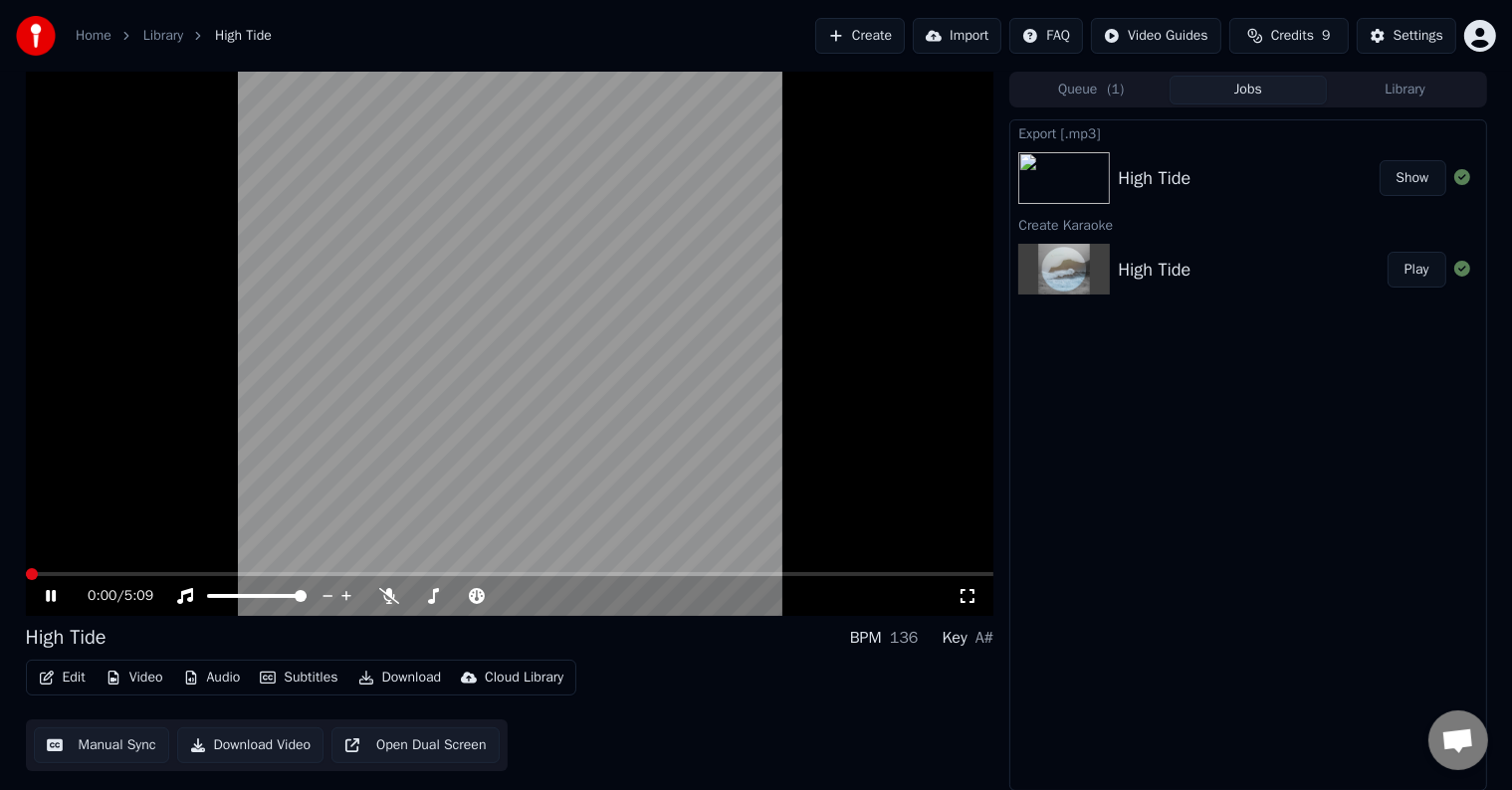 click at bounding box center [32, 574] 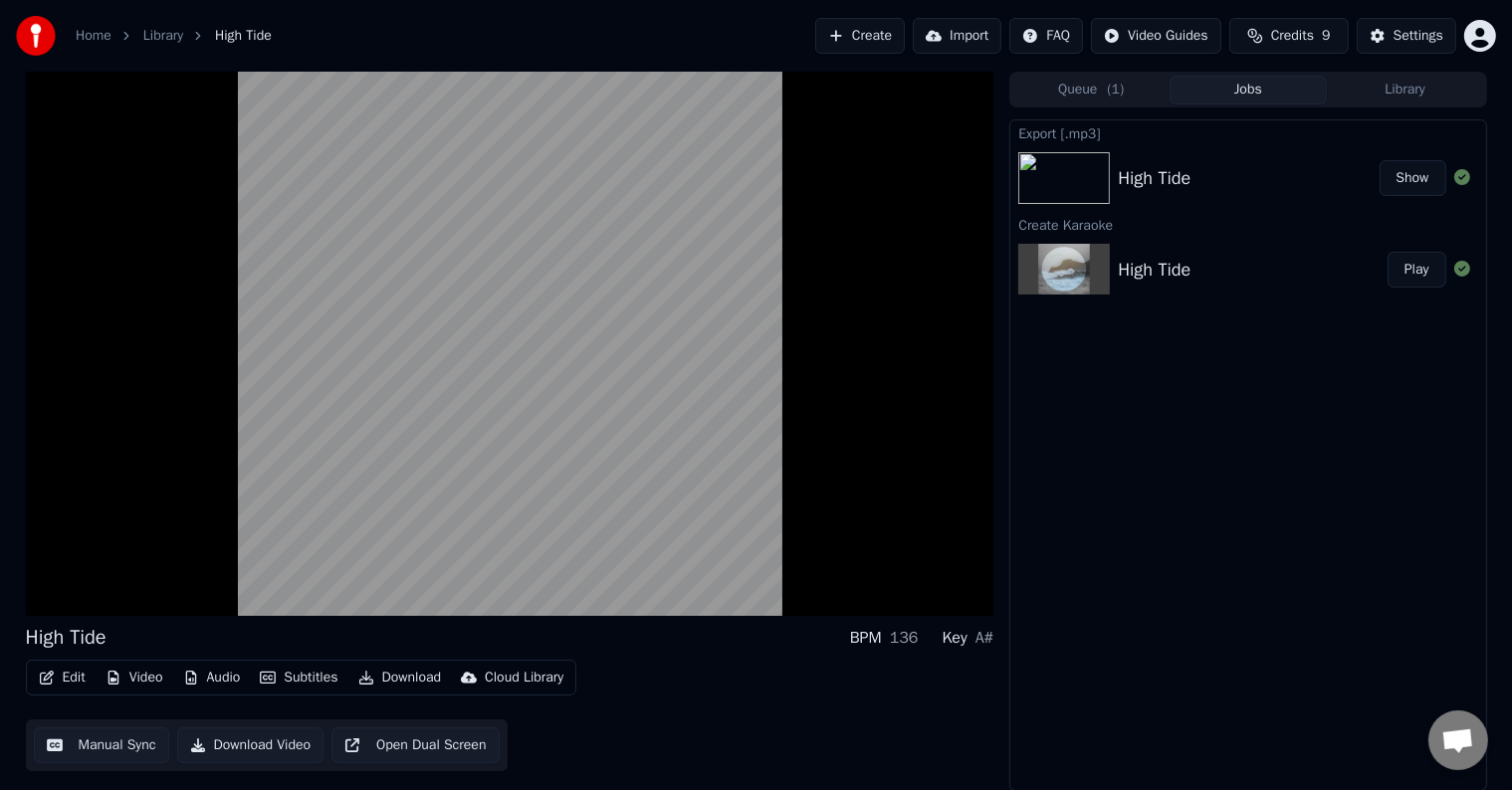 click on "Export [.mp3] High Tide Show Create Karaoke High Tide Play" at bounding box center [1247, 455] 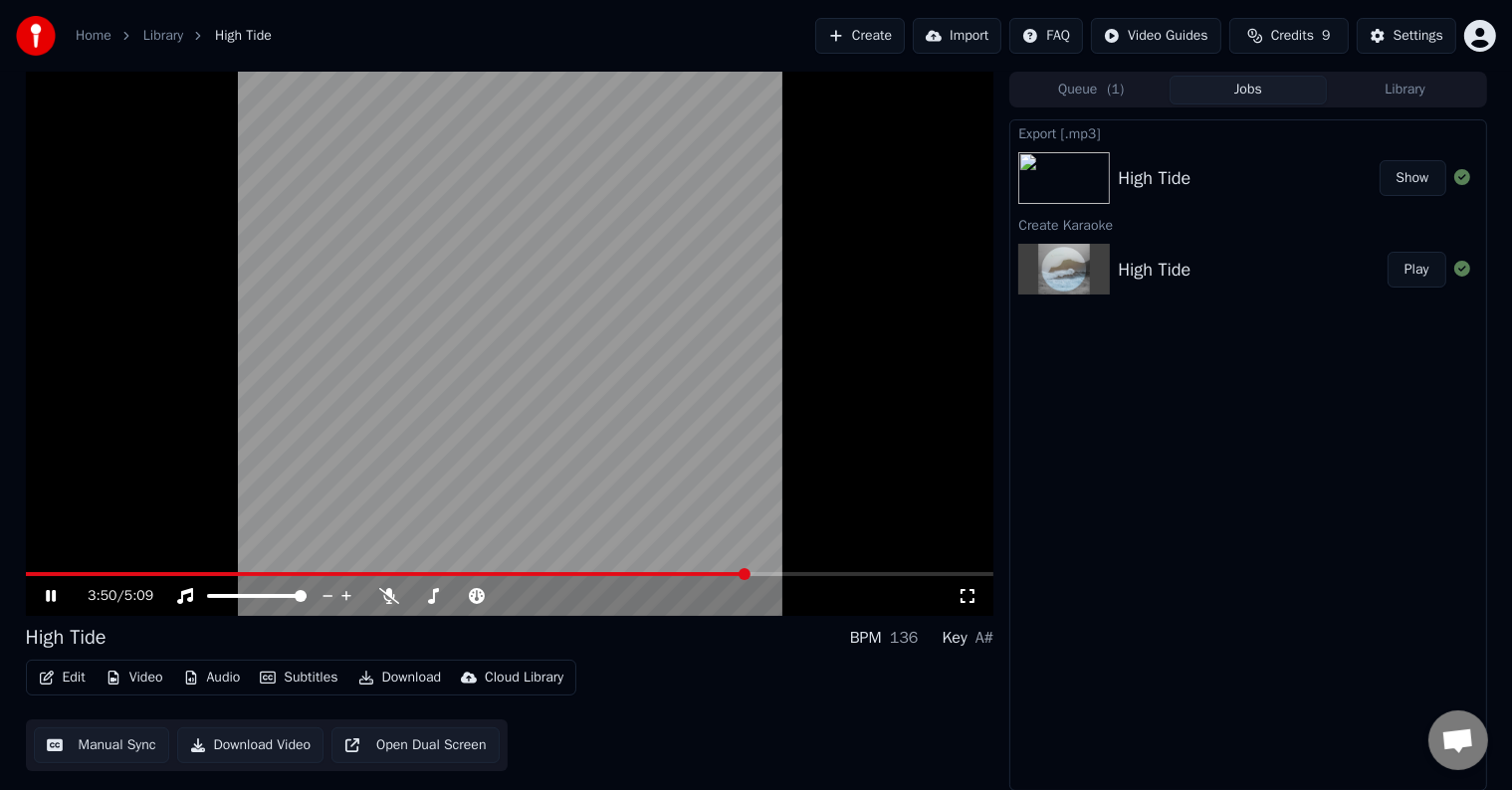 click at bounding box center (510, 343) 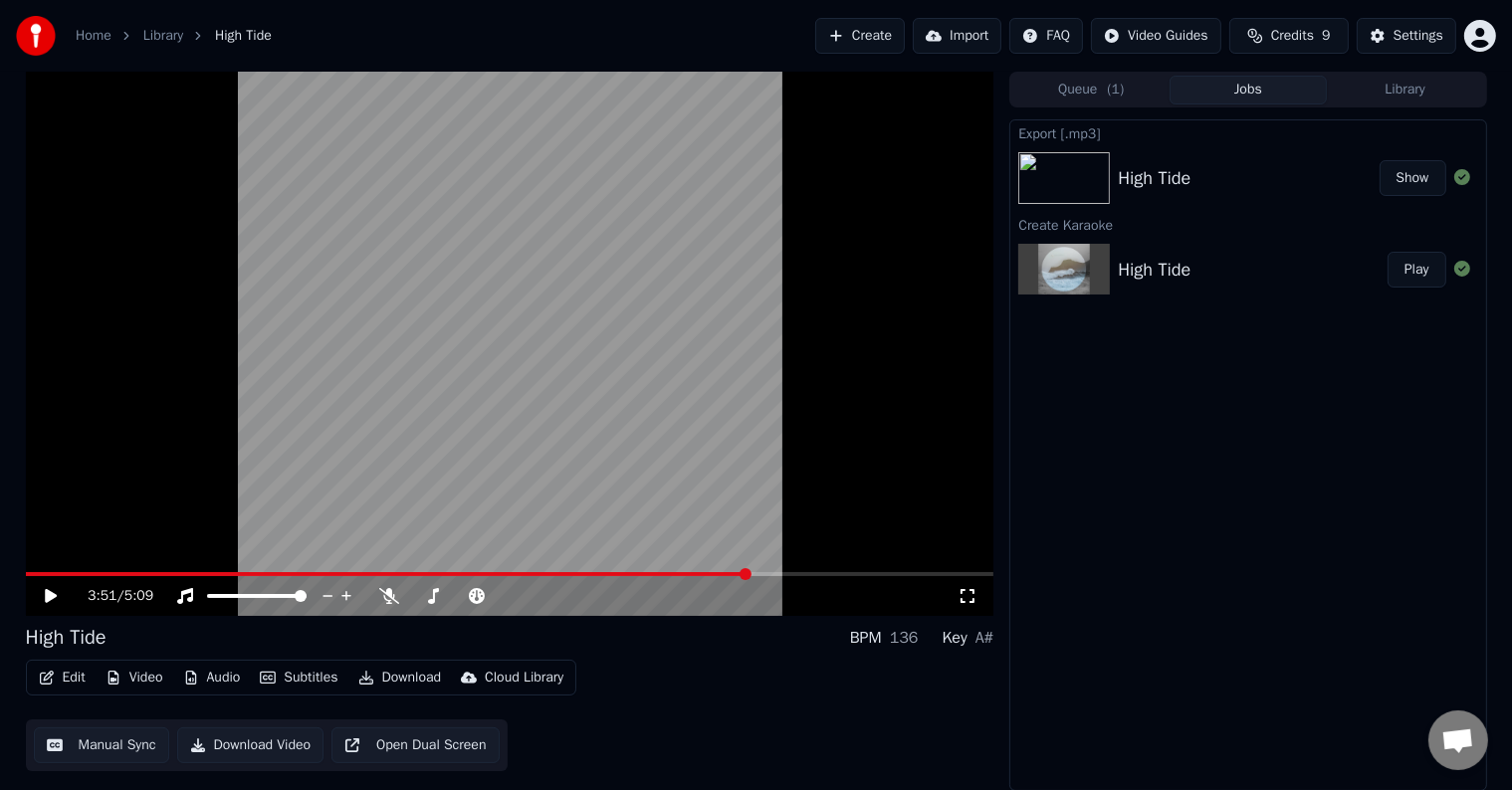 click at bounding box center [510, 343] 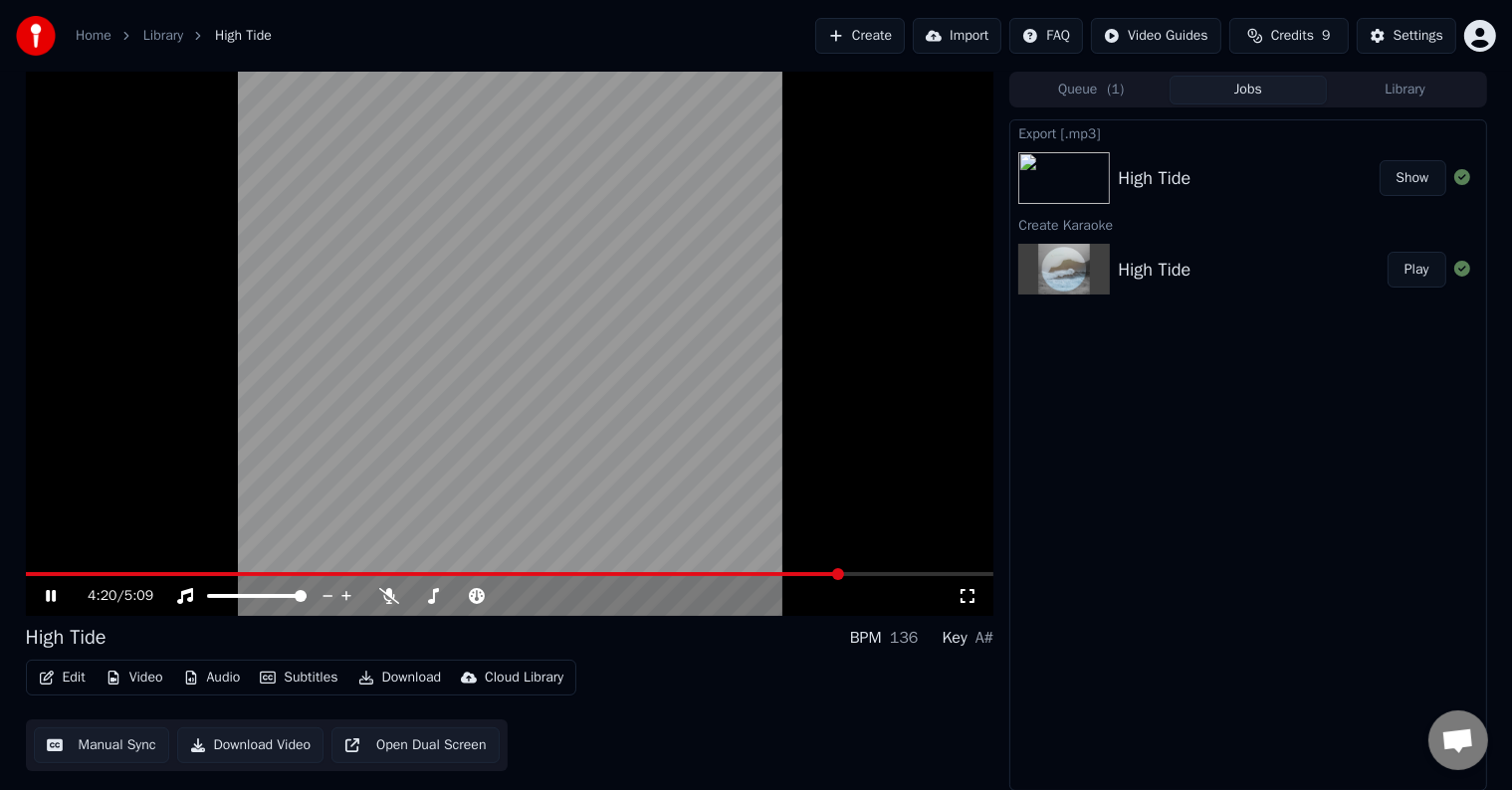 click at bounding box center [510, 343] 